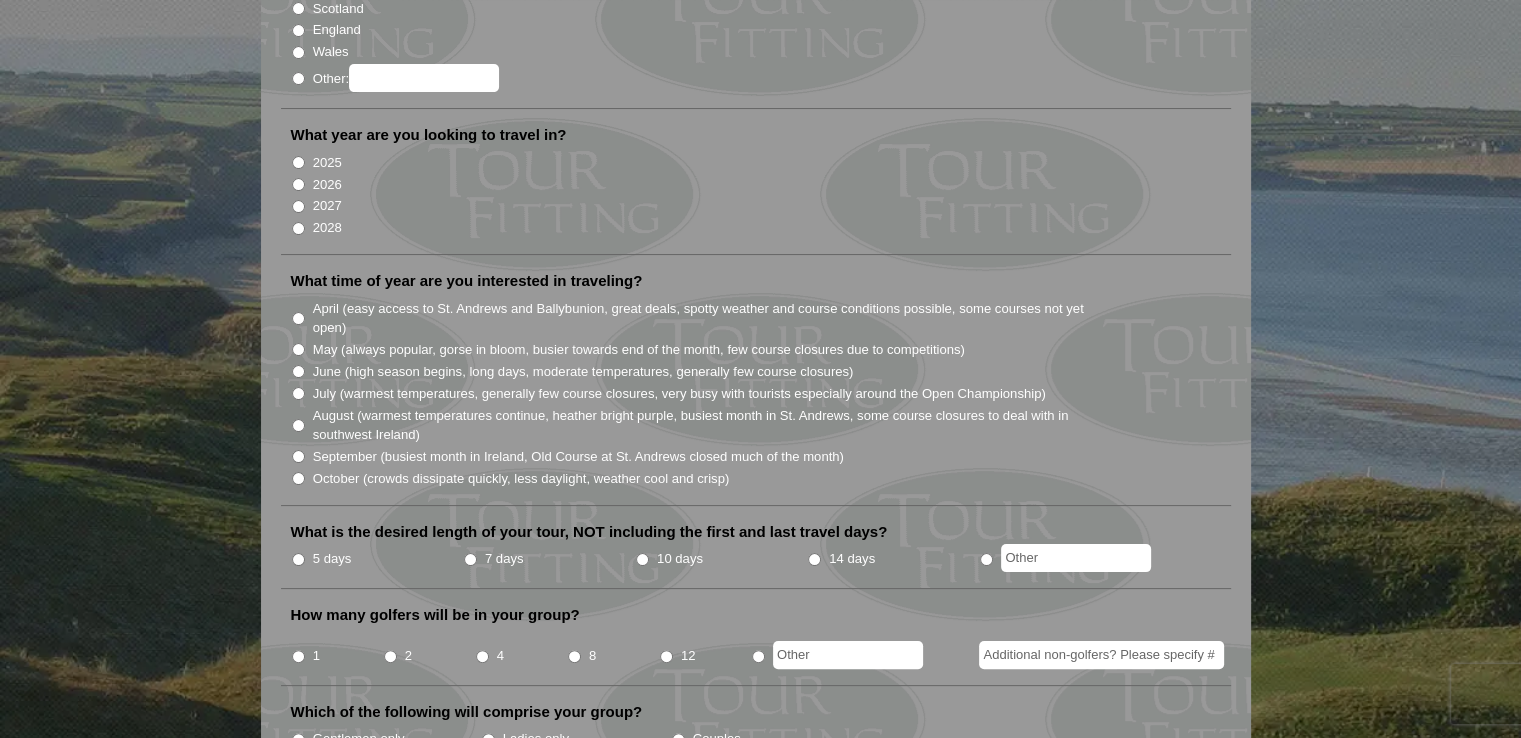 scroll, scrollTop: 0, scrollLeft: 0, axis: both 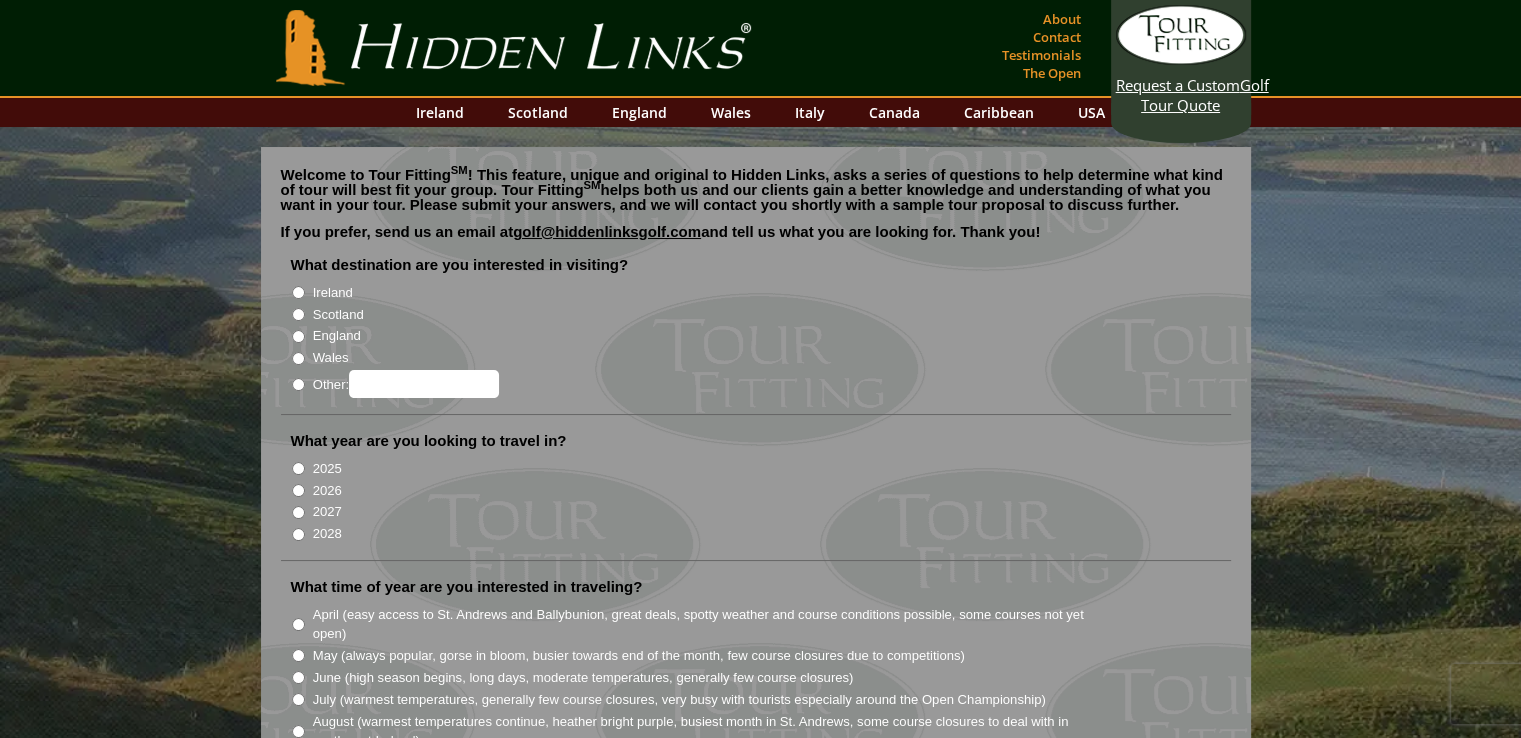 click on "Scotland" at bounding box center (764, 313) 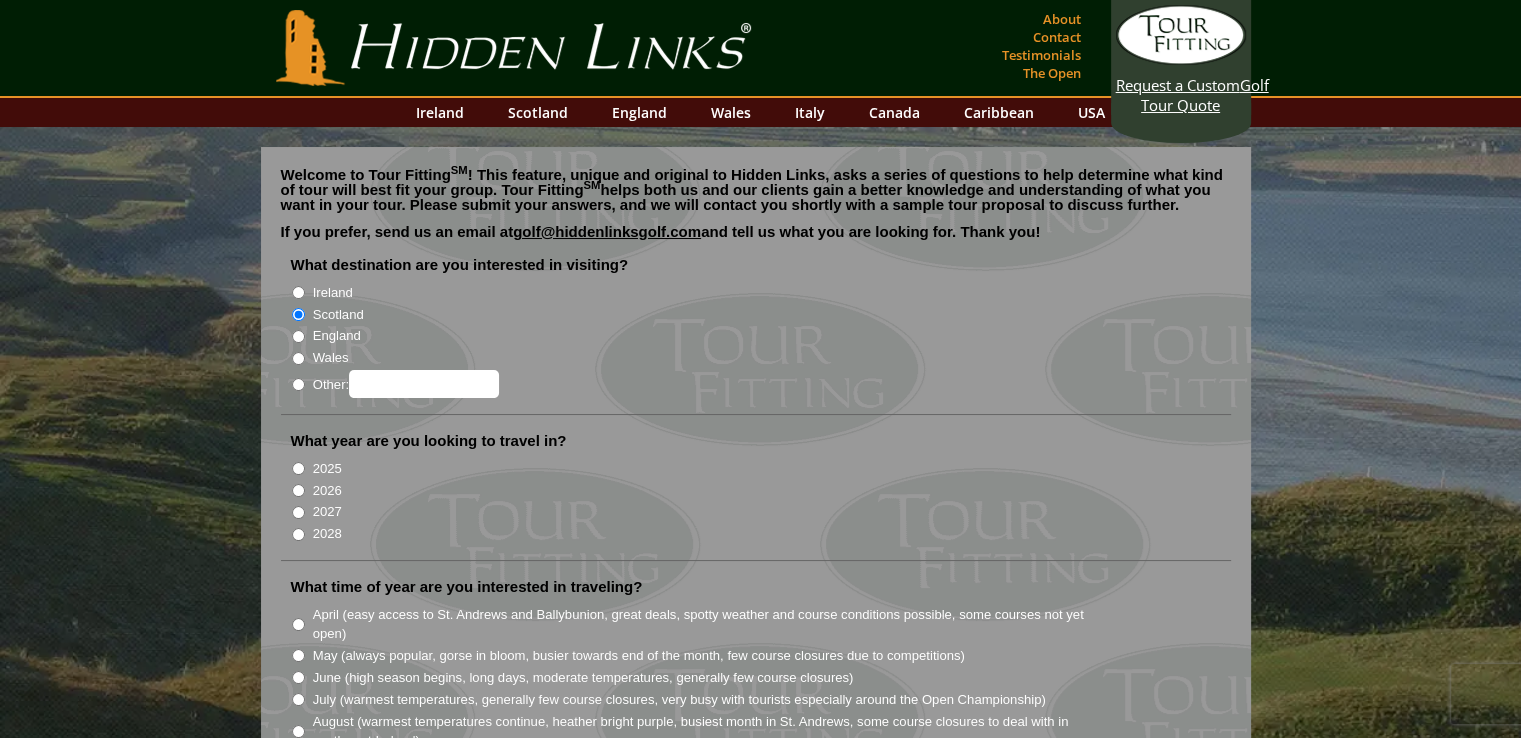 click on "2026" at bounding box center [298, 490] 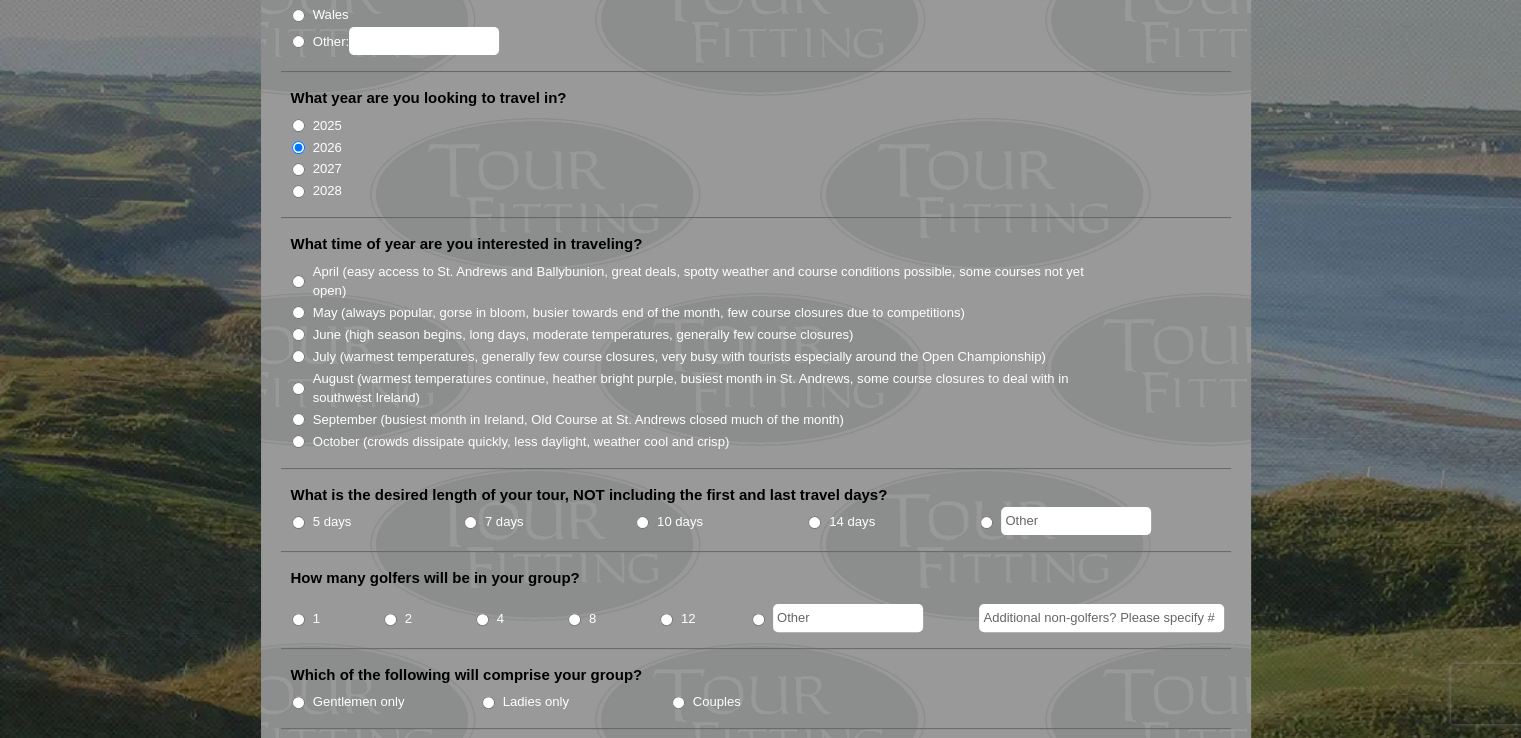 scroll, scrollTop: 333, scrollLeft: 0, axis: vertical 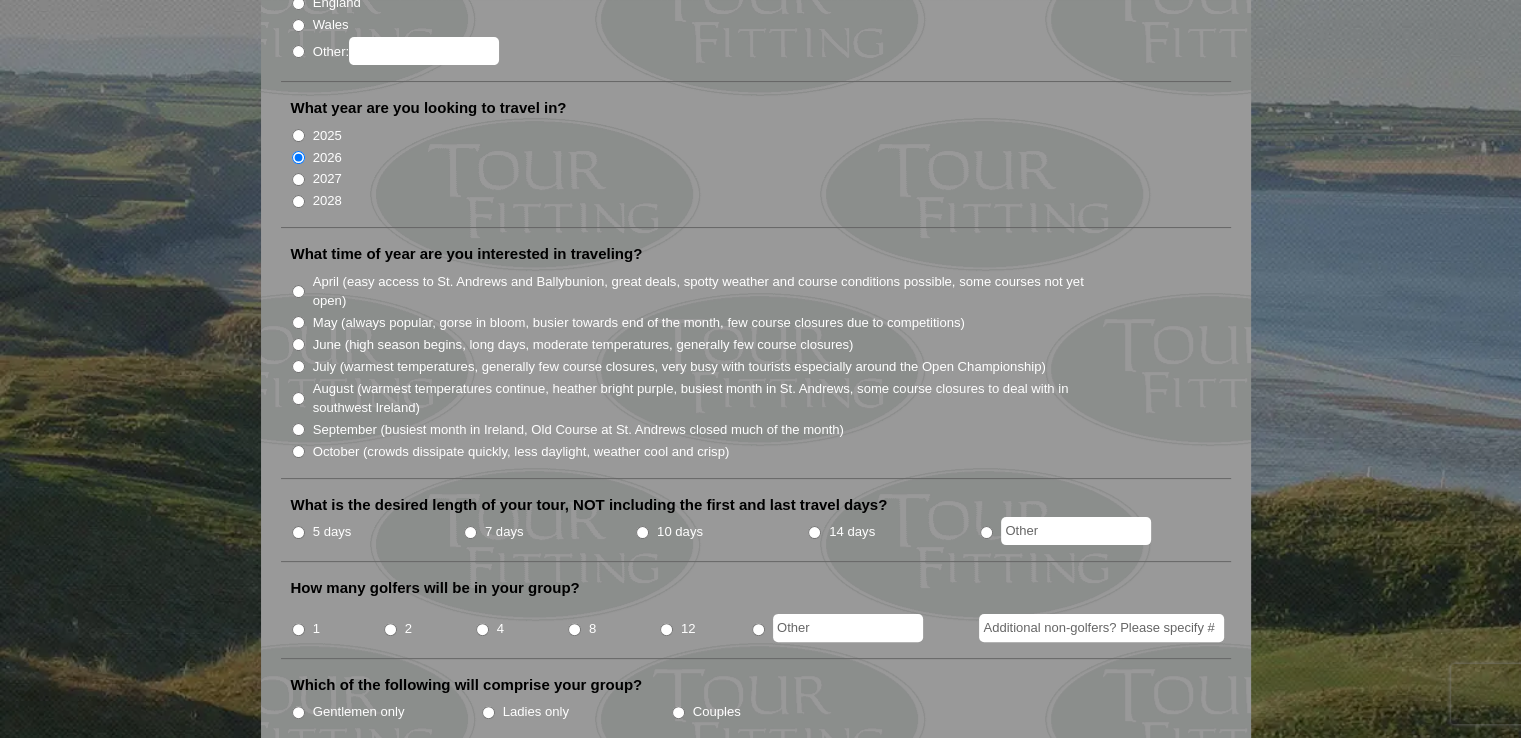 click on "August (warmest temperatures continue, heather bright purple, busiest month in St. Andrews, some course closures to deal with in southwest Ireland)" at bounding box center [298, 398] 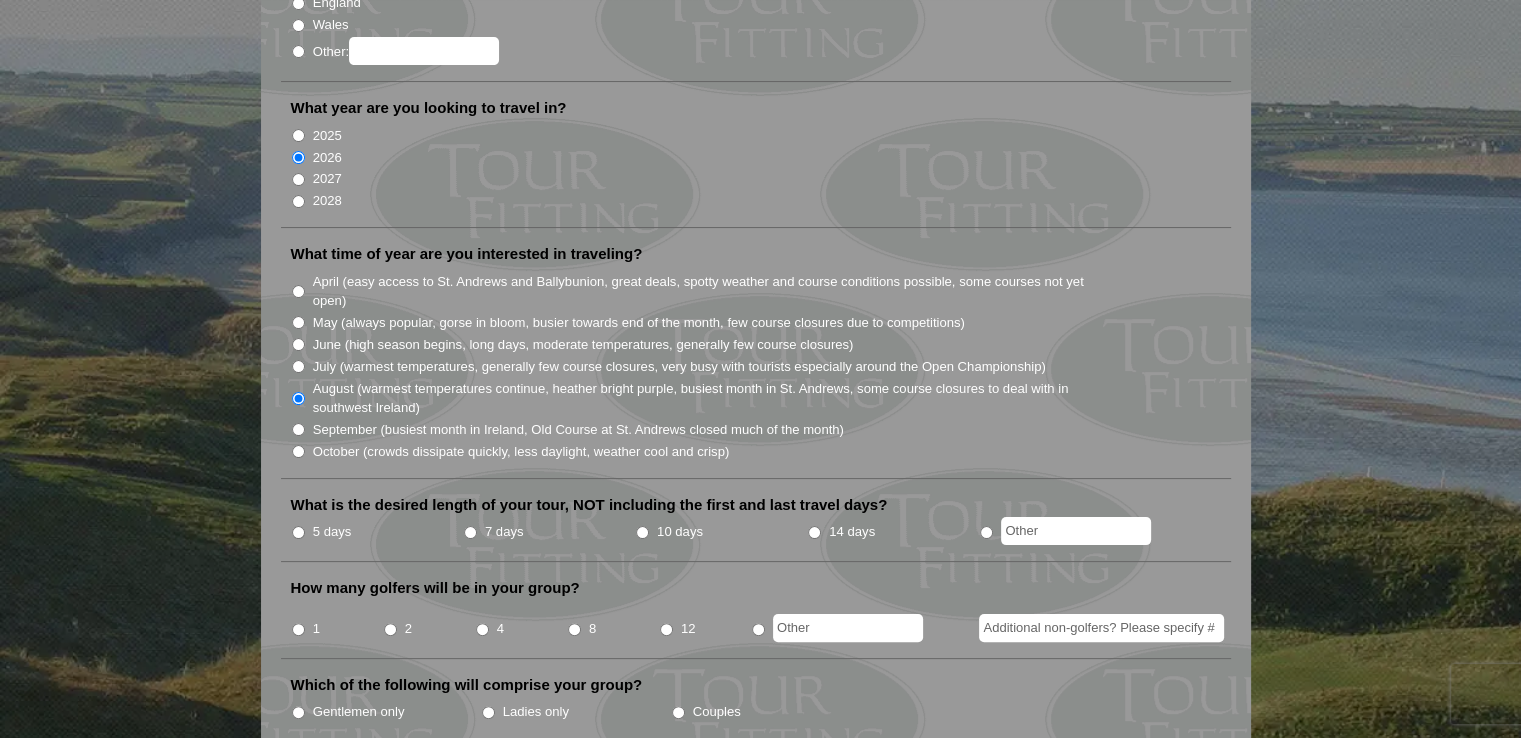 scroll, scrollTop: 666, scrollLeft: 0, axis: vertical 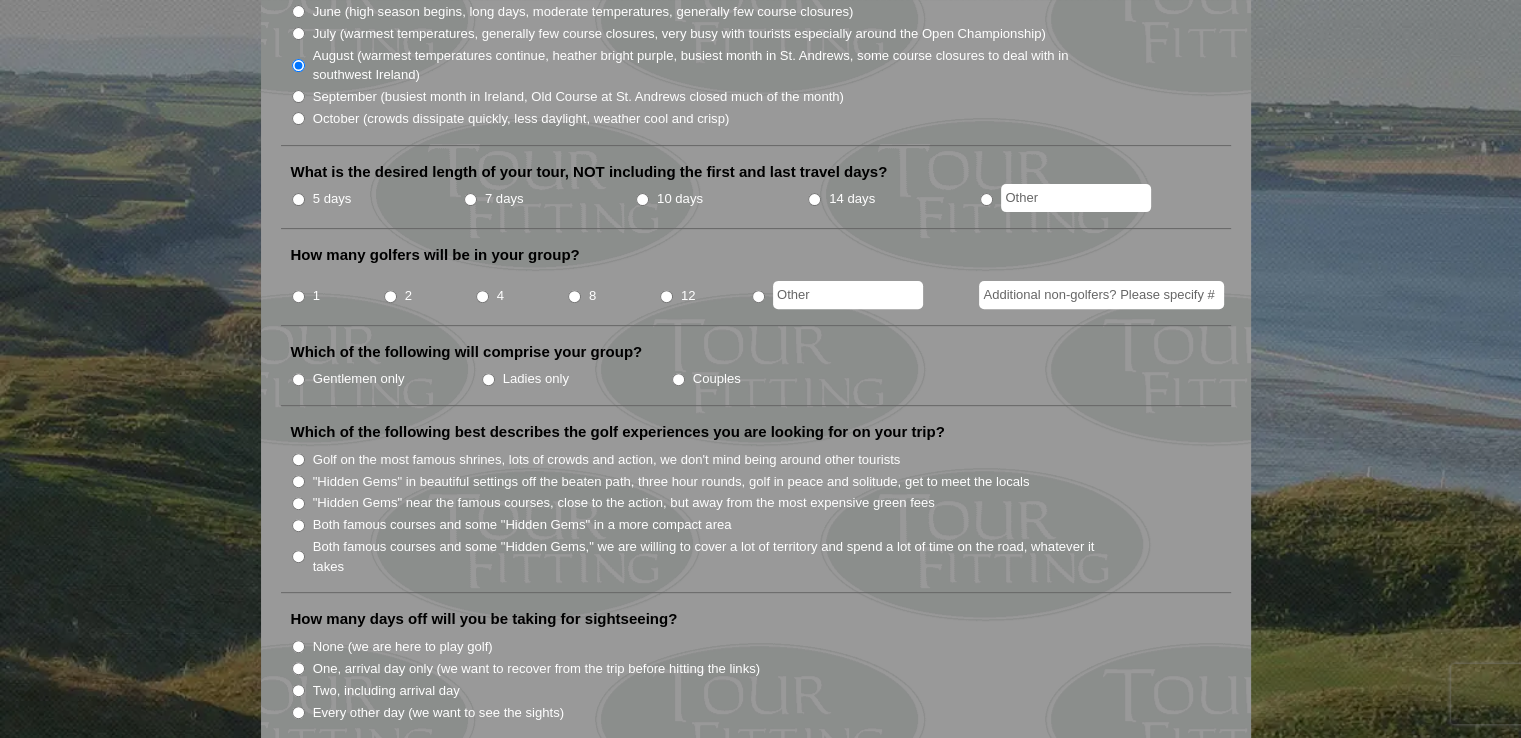 click on "7 days" at bounding box center (470, 199) 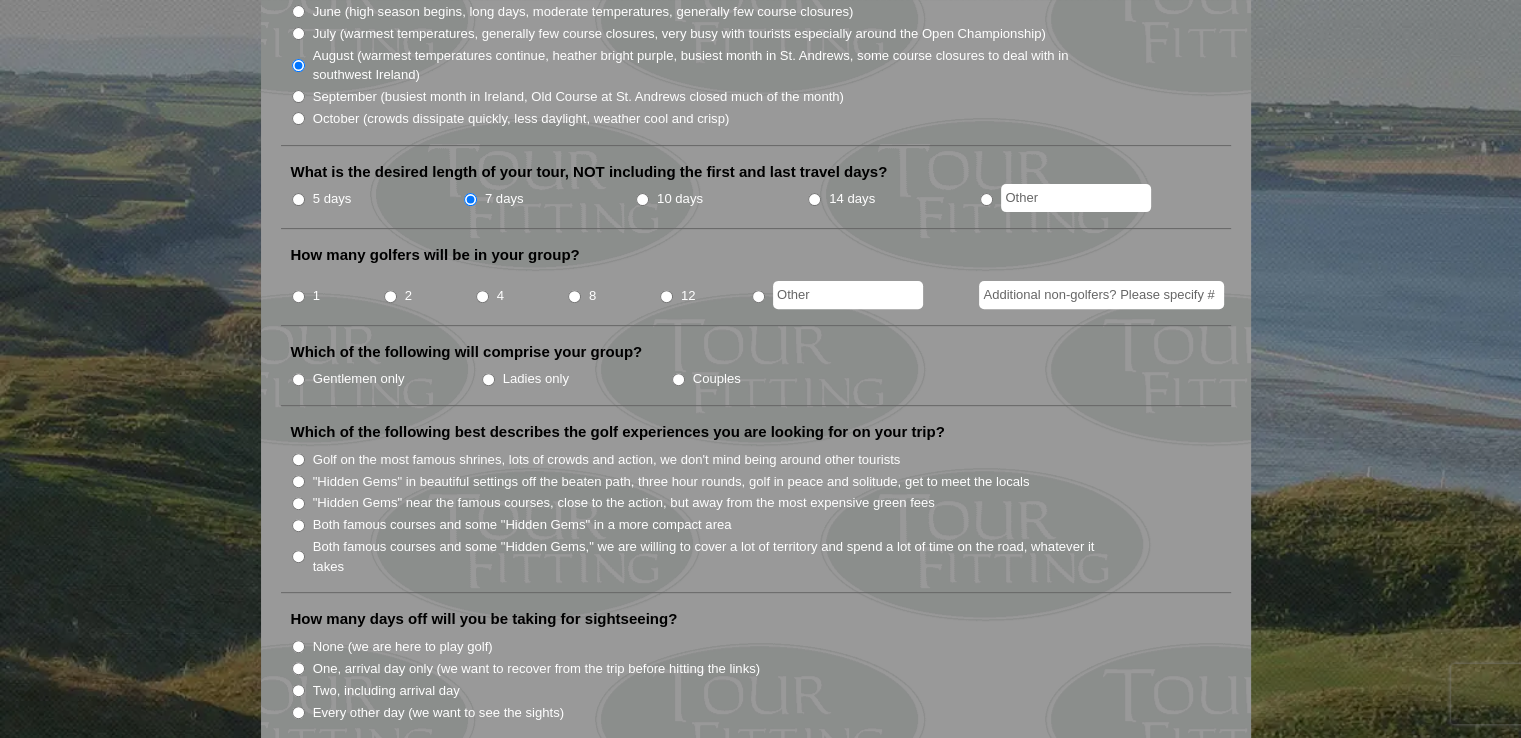 click on "8" at bounding box center (574, 296) 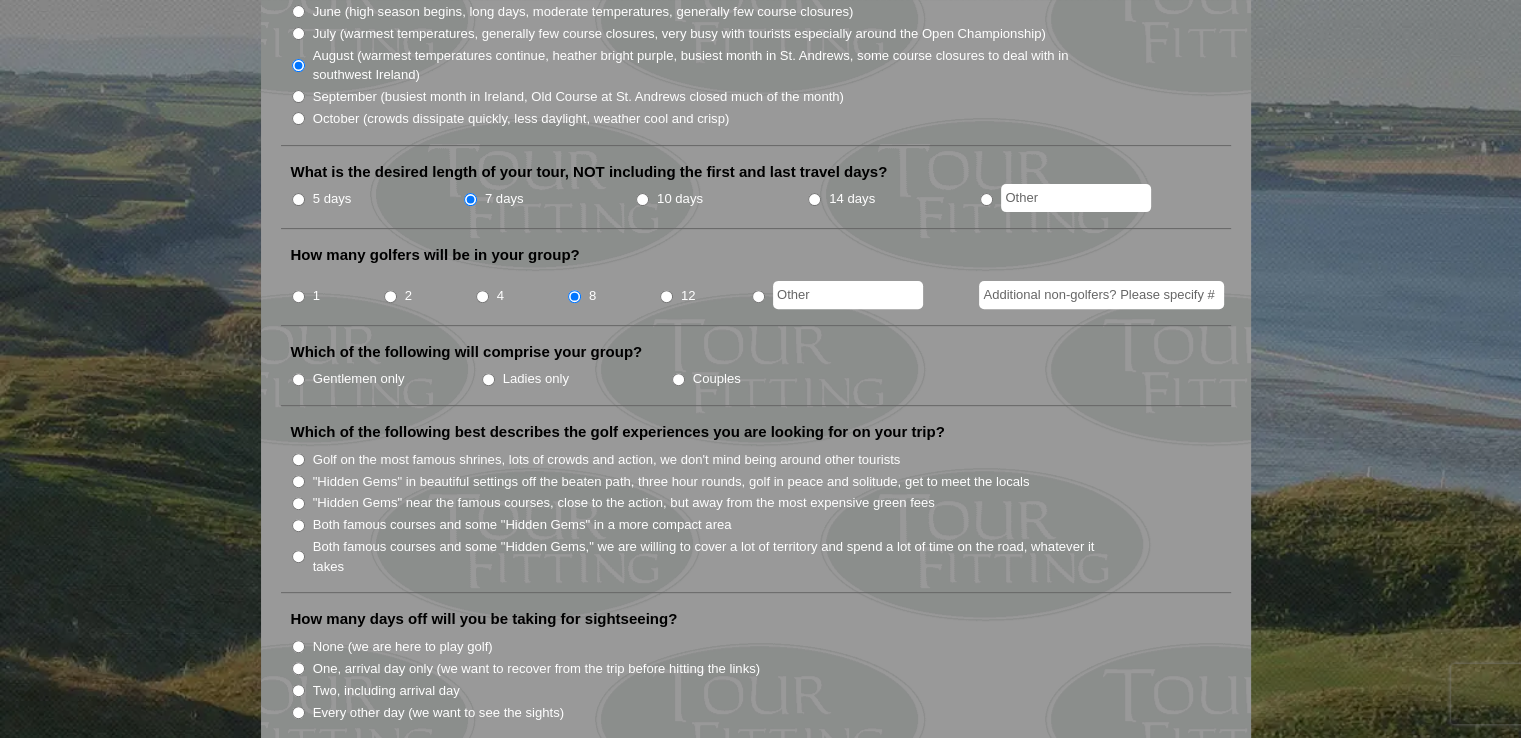click on "Gentlemen only" at bounding box center [298, 379] 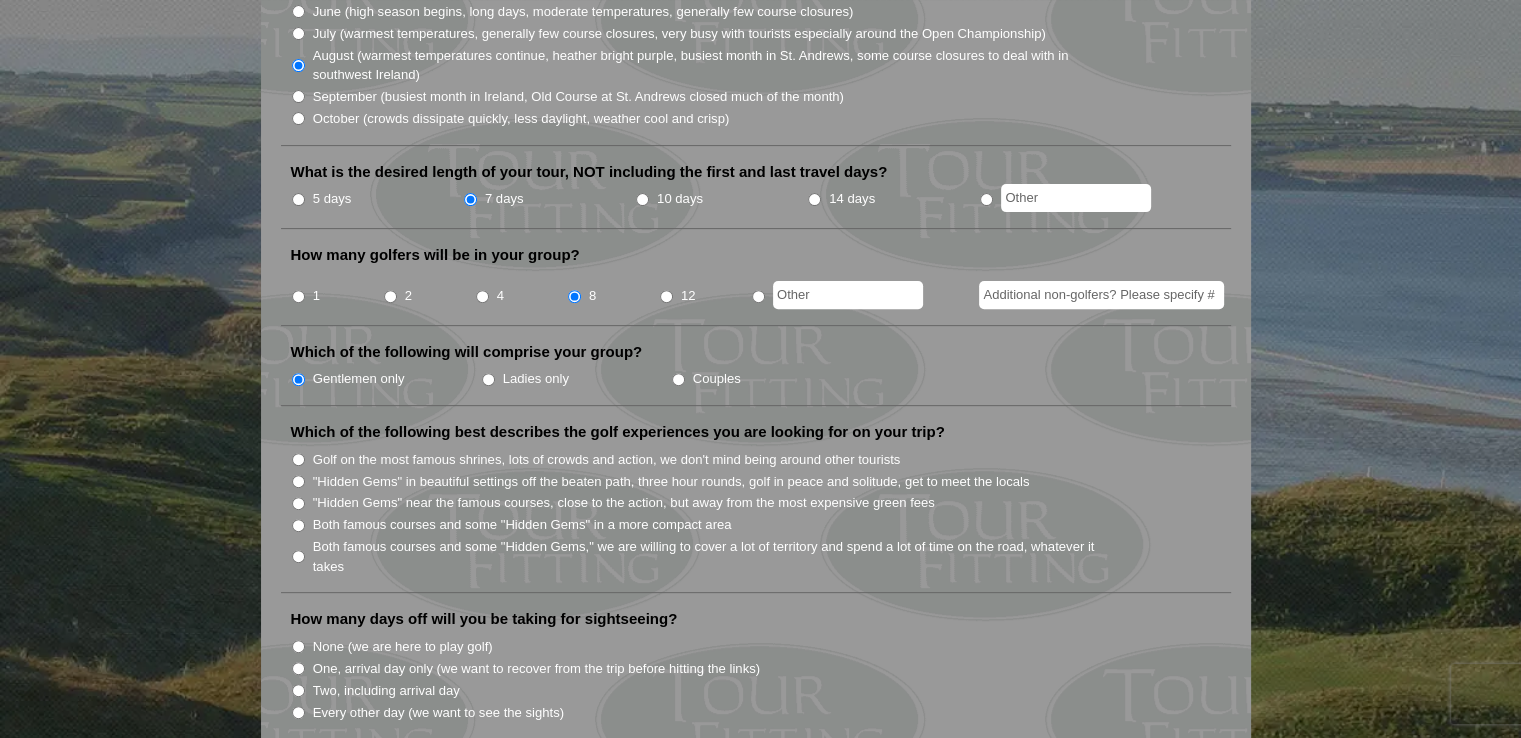 scroll, scrollTop: 1000, scrollLeft: 0, axis: vertical 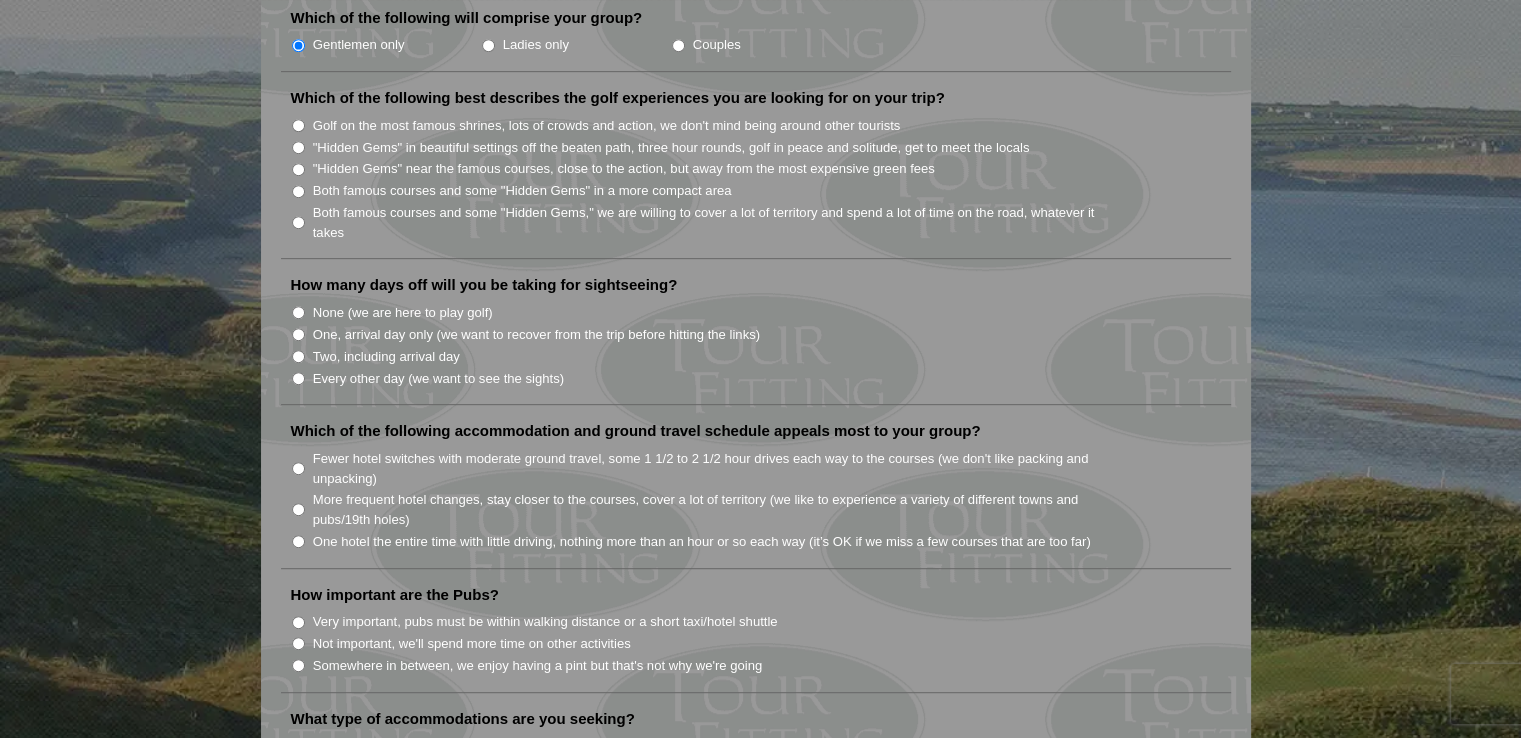 click on "Both famous courses and some "Hidden Gems" in a more compact area" at bounding box center [298, 191] 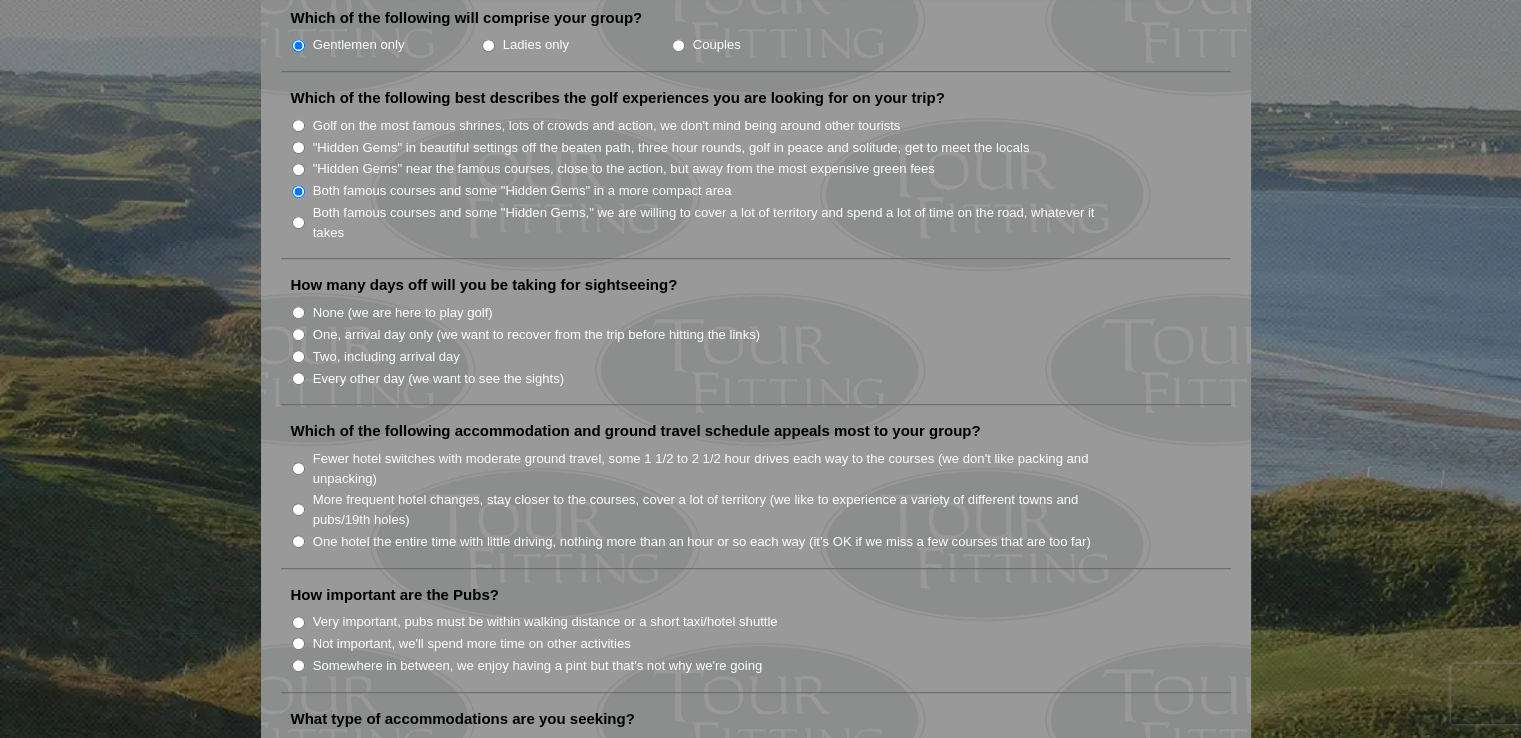 click on "None (we are here to play golf)" at bounding box center [298, 312] 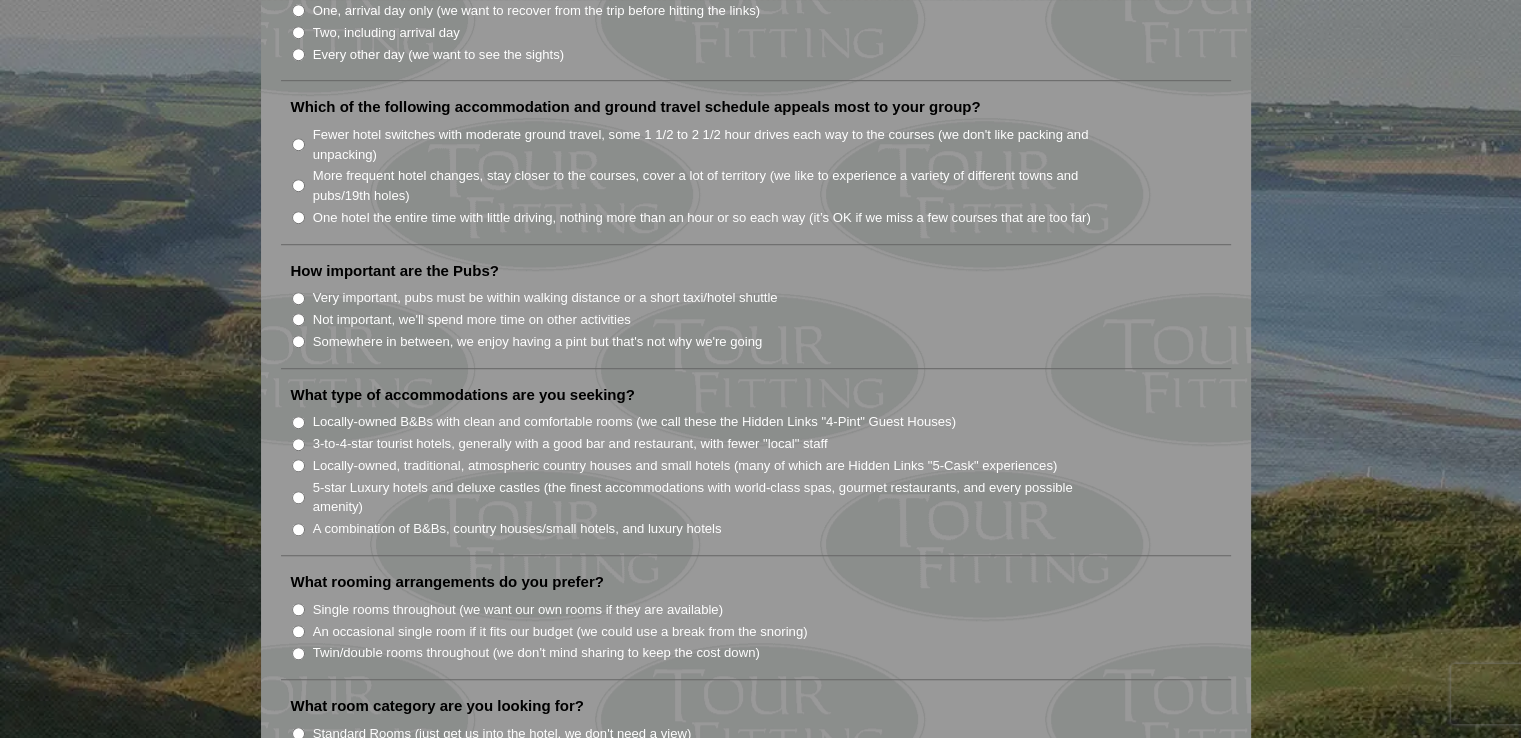 scroll, scrollTop: 1333, scrollLeft: 0, axis: vertical 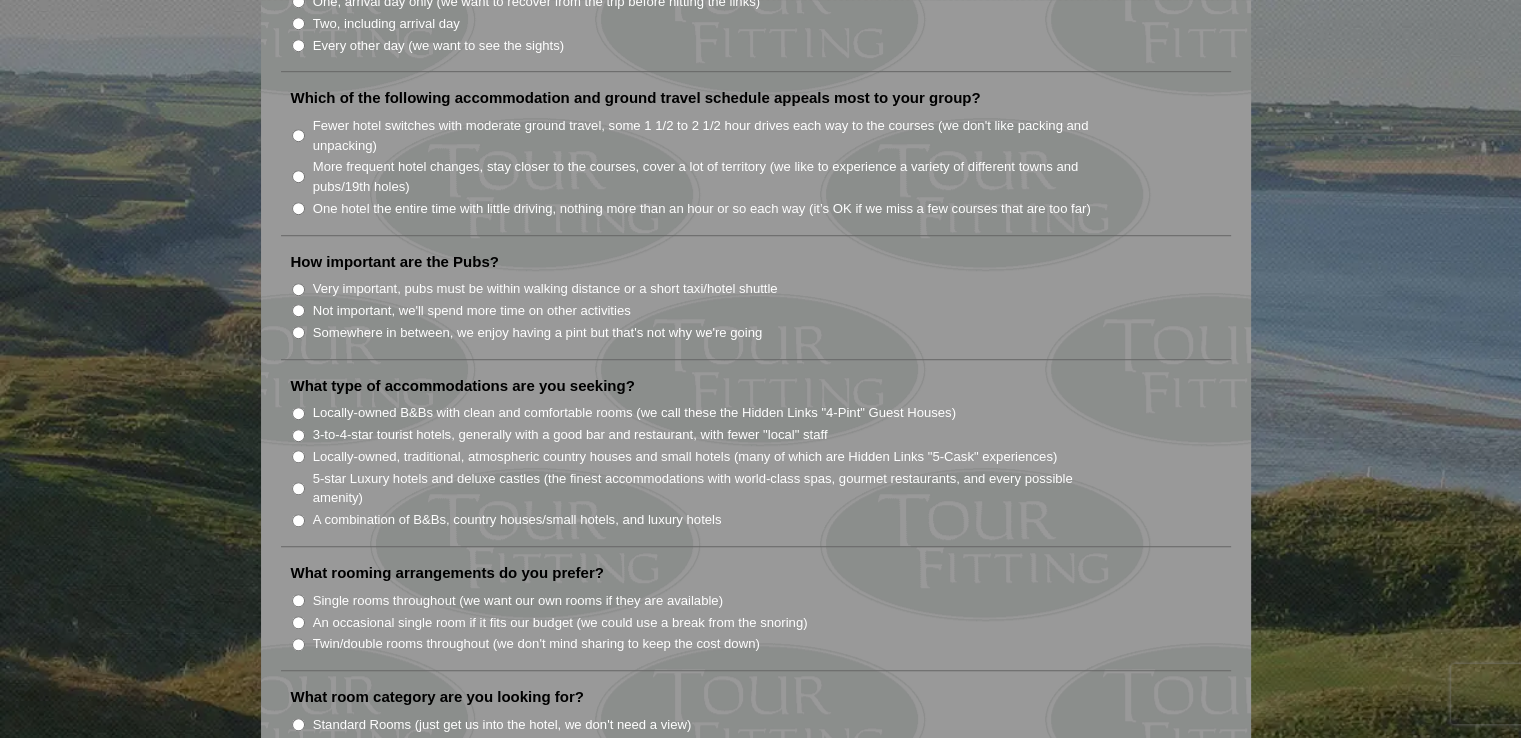 click on "Fewer hotel switches with moderate ground travel, some 1 1/2 to 2 1/2 hour drives each way to the courses (we don't like packing and unpacking)" at bounding box center (298, 135) 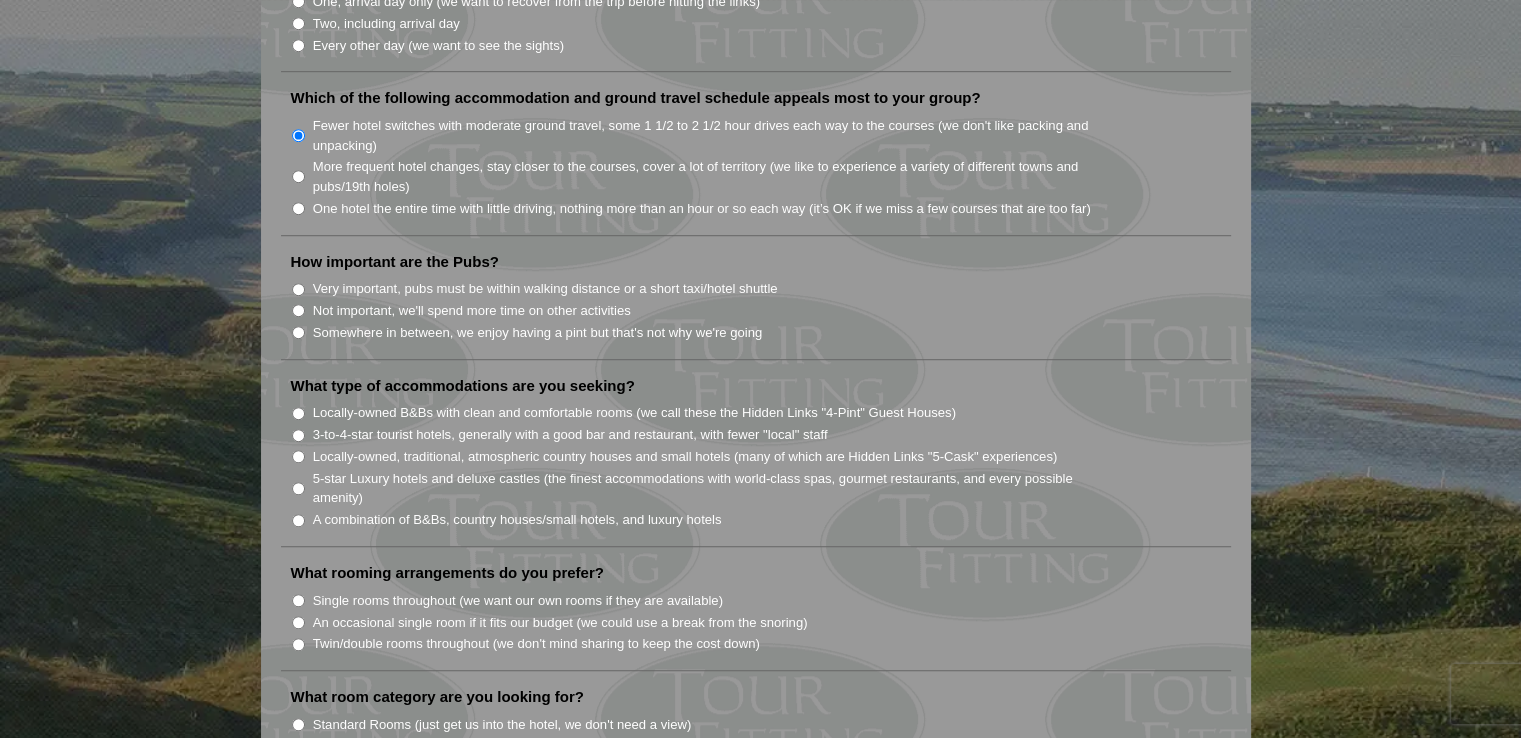 click on "Somewhere in between, we enjoy having a pint but that's not why we're going" at bounding box center [298, 332] 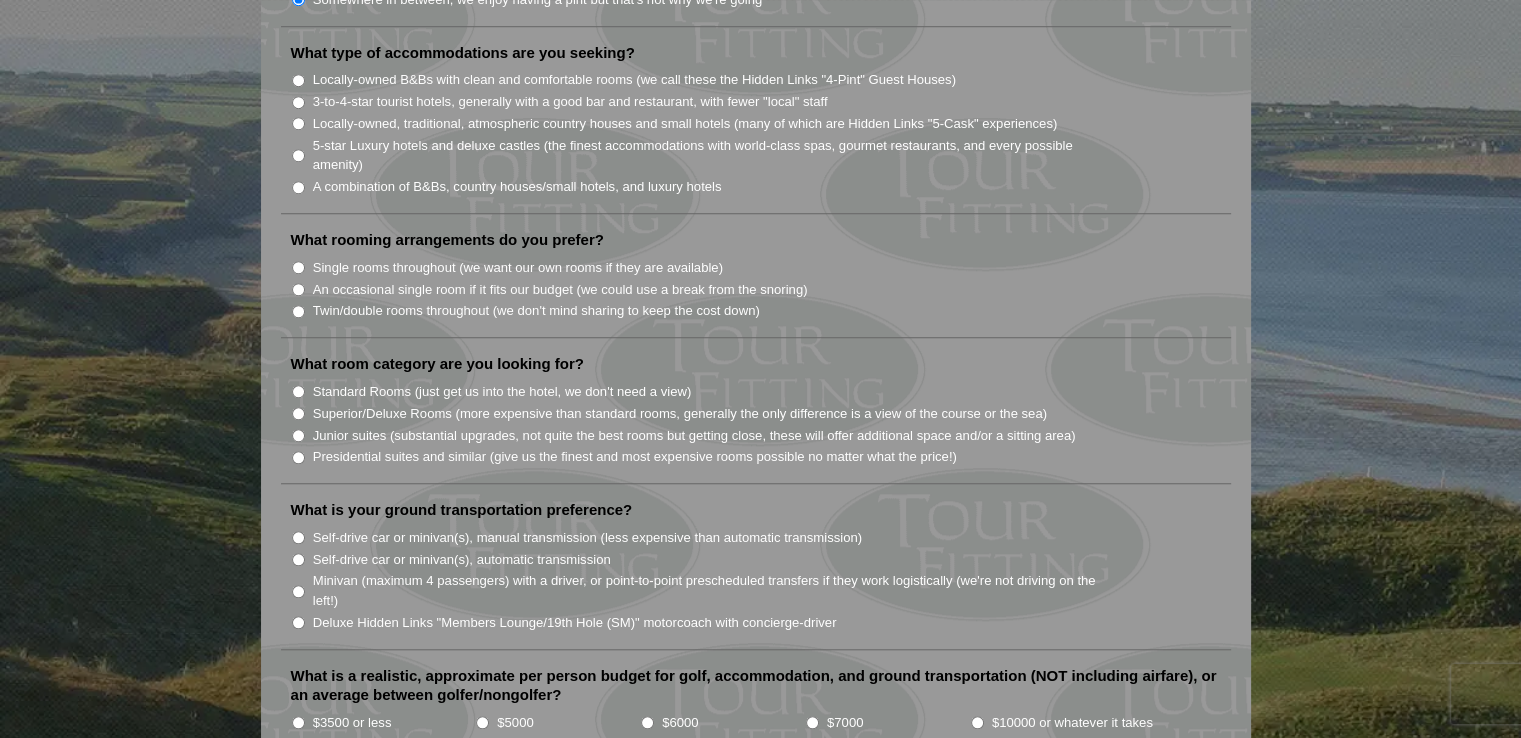 scroll, scrollTop: 1333, scrollLeft: 0, axis: vertical 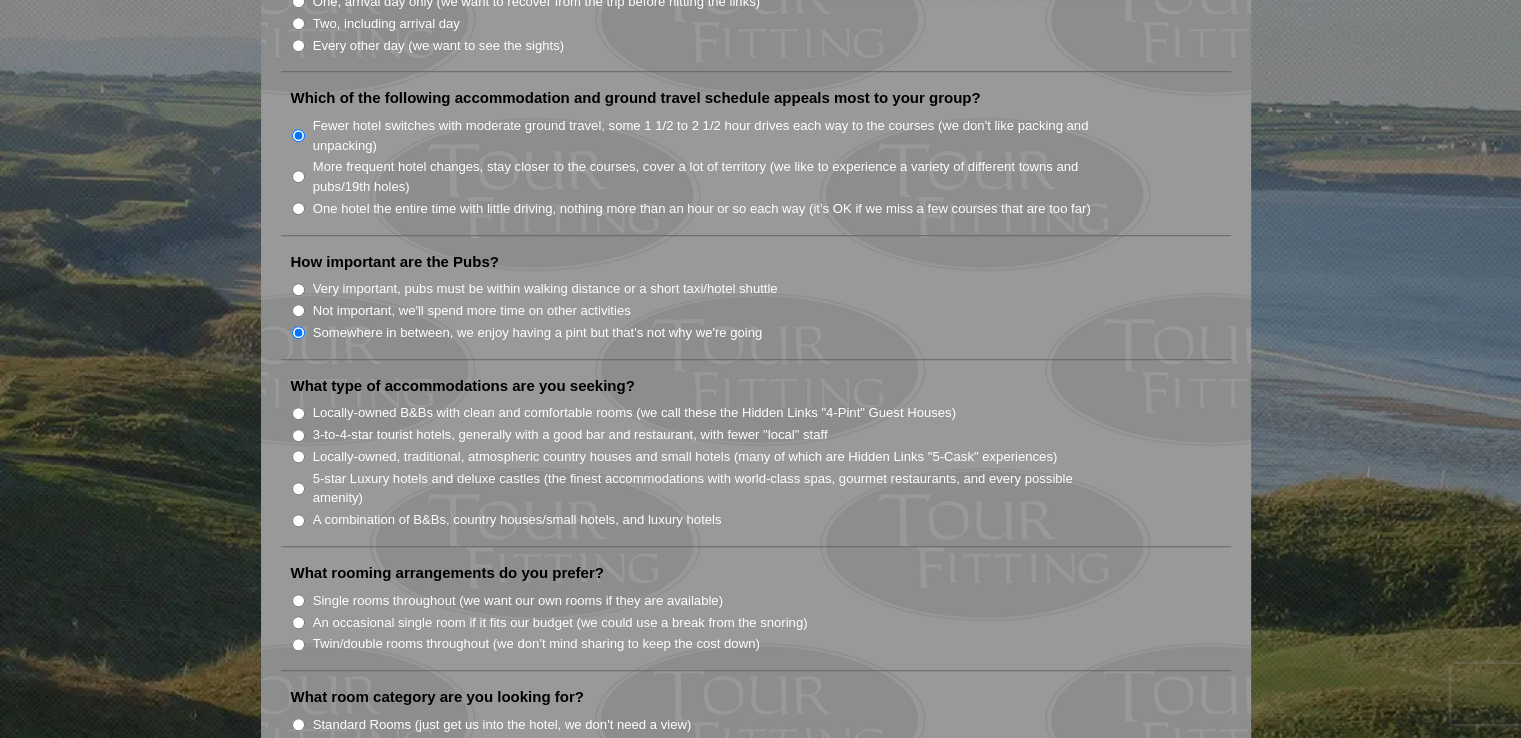 click on "3-to-4-star tourist hotels, generally with a good bar and restaurant, with fewer "local" staff" at bounding box center [298, 435] 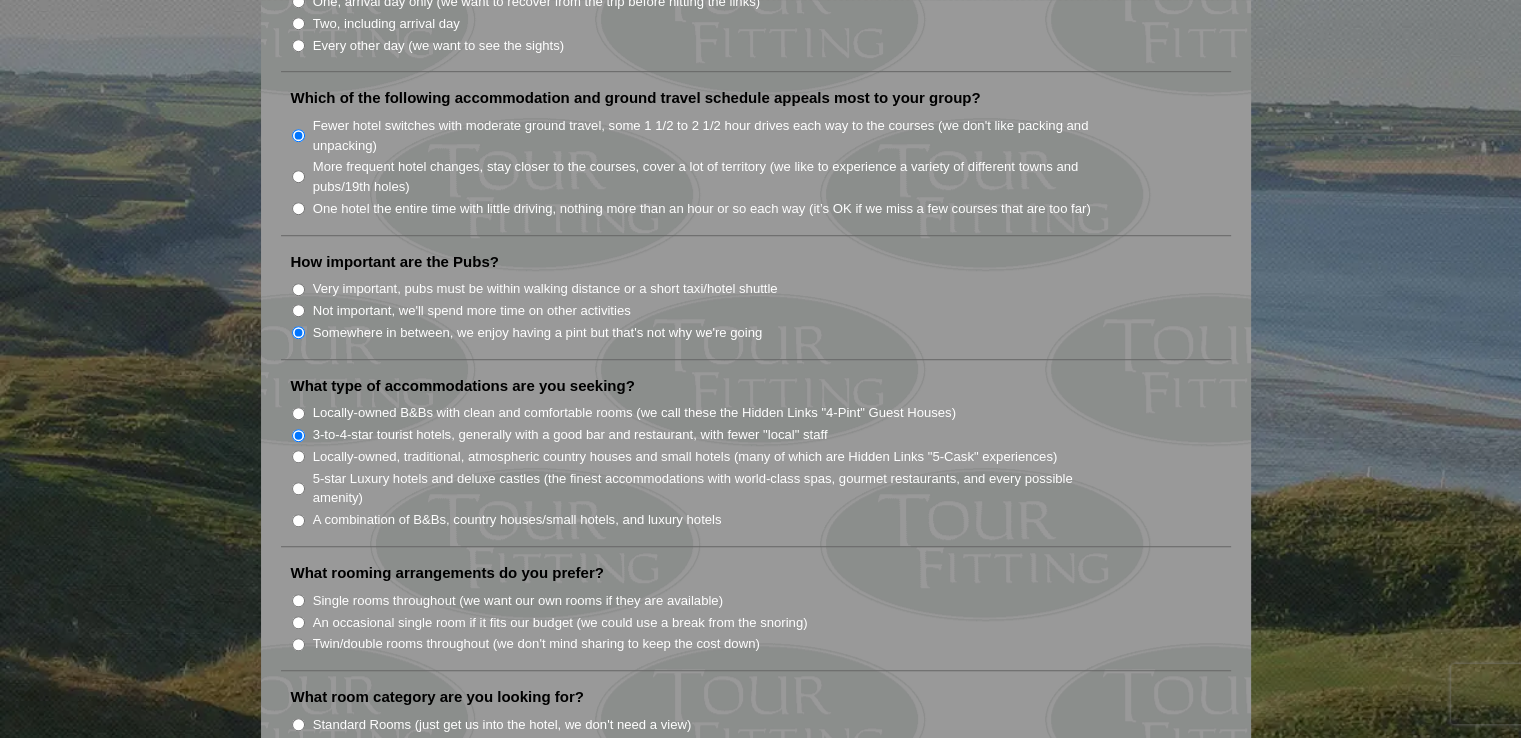 scroll, scrollTop: 1666, scrollLeft: 0, axis: vertical 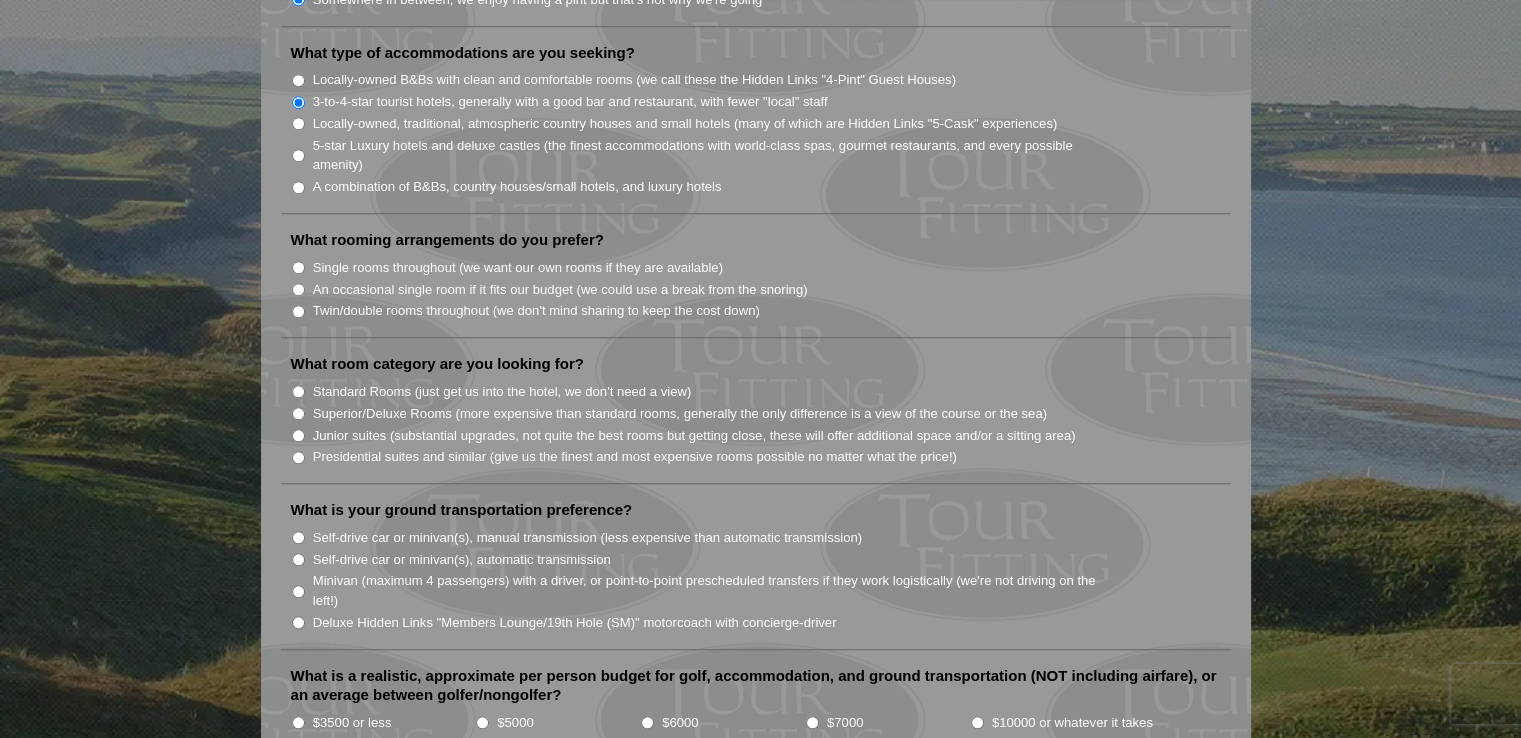 click on "Single rooms throughout (we want our own rooms if they are available)" at bounding box center [298, 267] 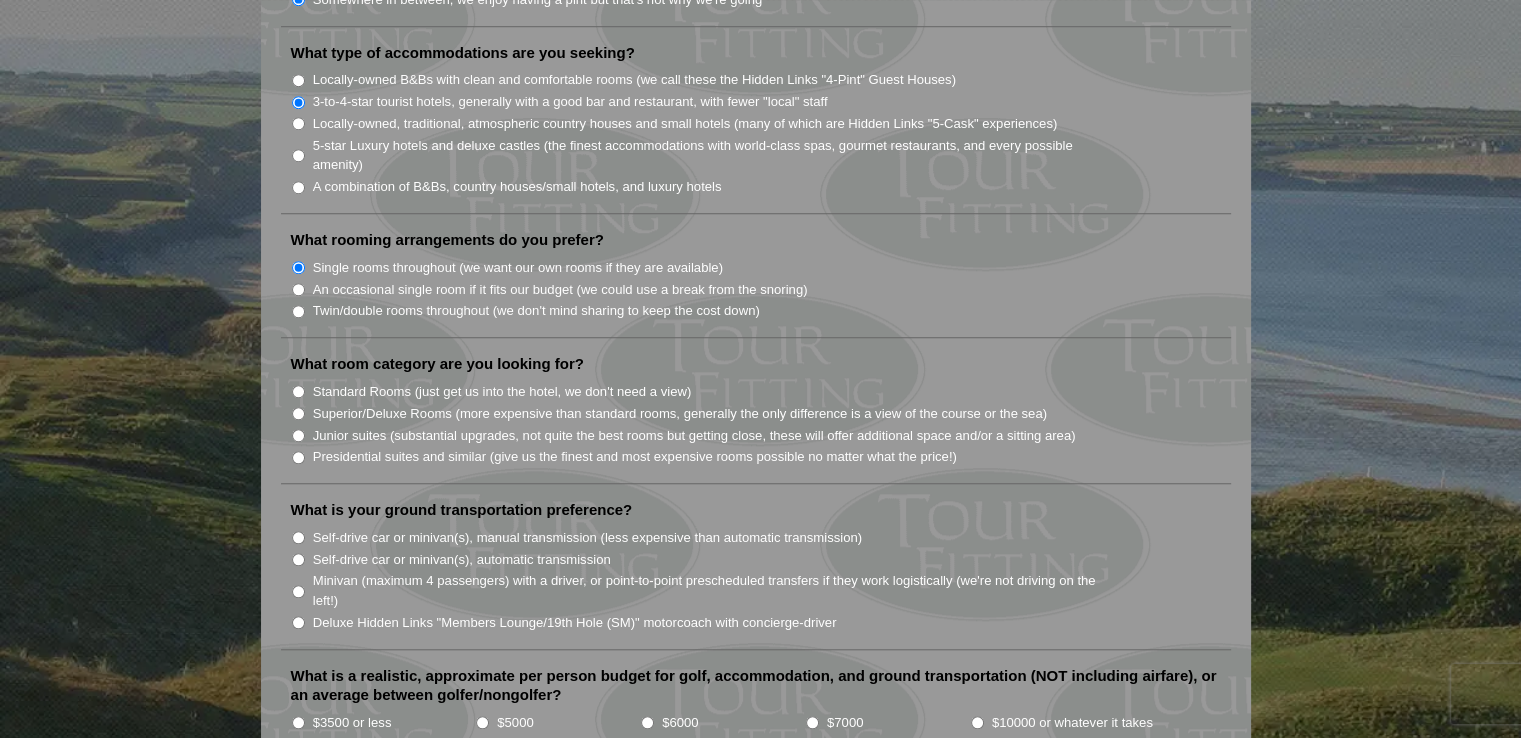 click on "Standard Rooms (just get us into the hotel, we don't need a view)" at bounding box center [298, 391] 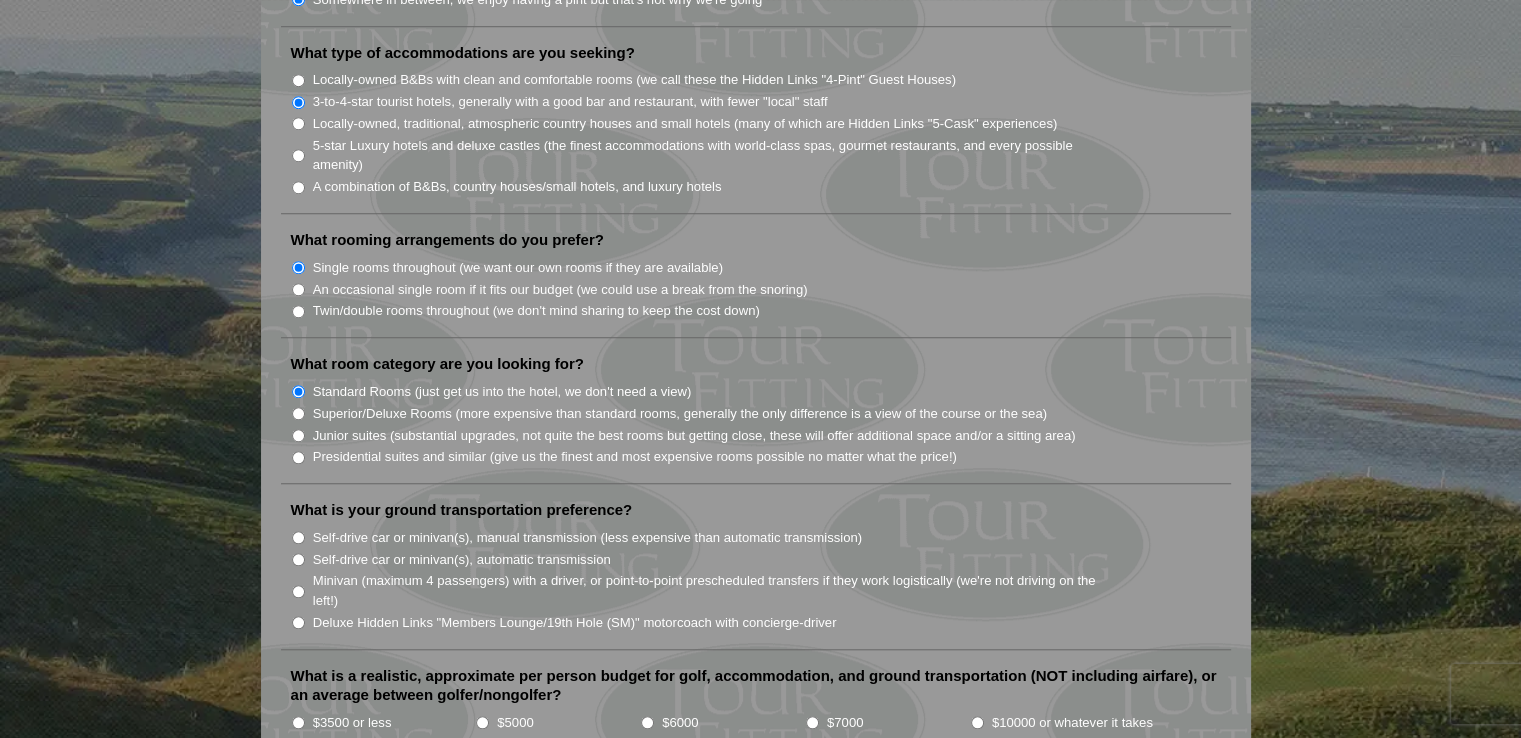 click on "Superior/Deluxe Rooms (more expensive than standard rooms, generally the only difference is a view of the course or the sea)" at bounding box center [298, 413] 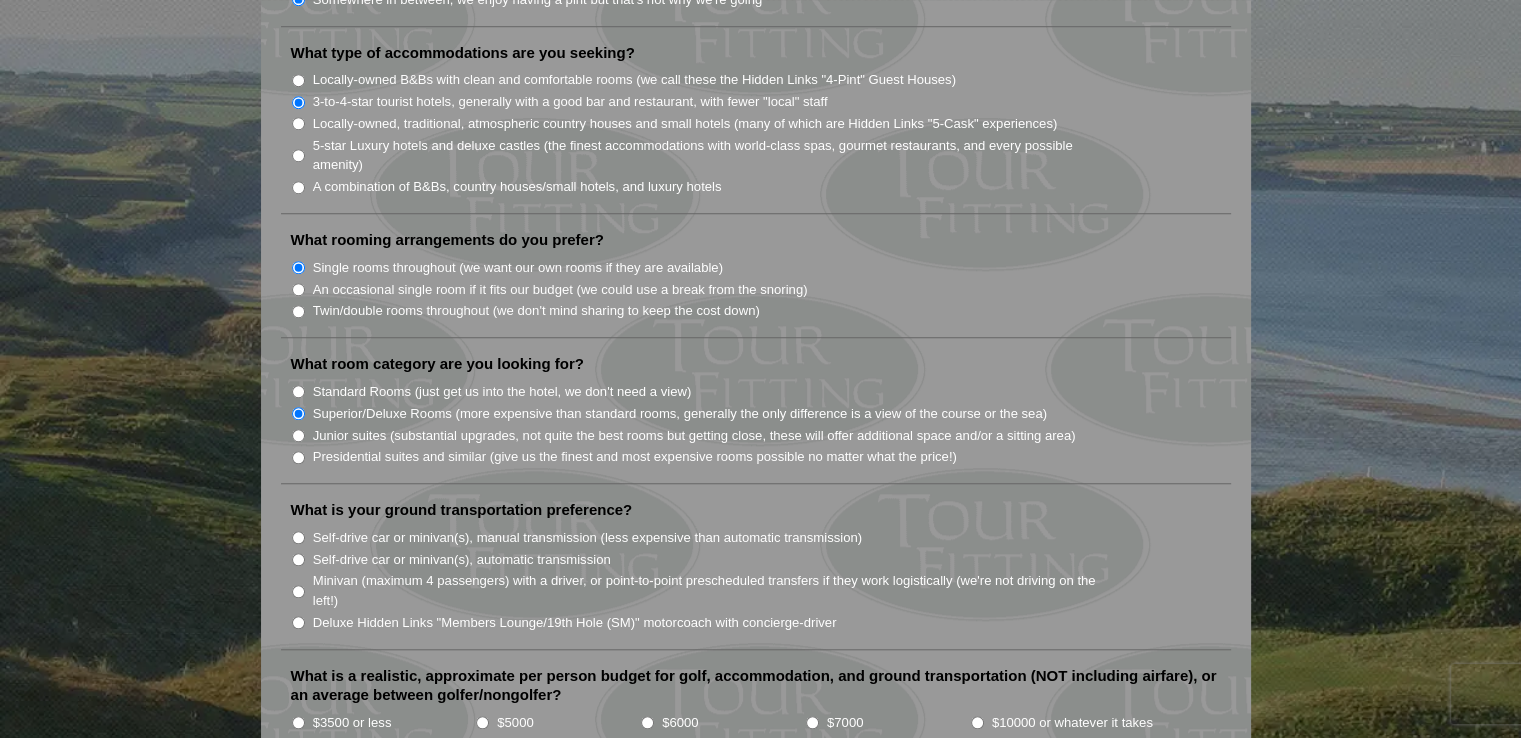 click on "Standard Rooms (just get us into the hotel, we don't need a view)" at bounding box center [298, 391] 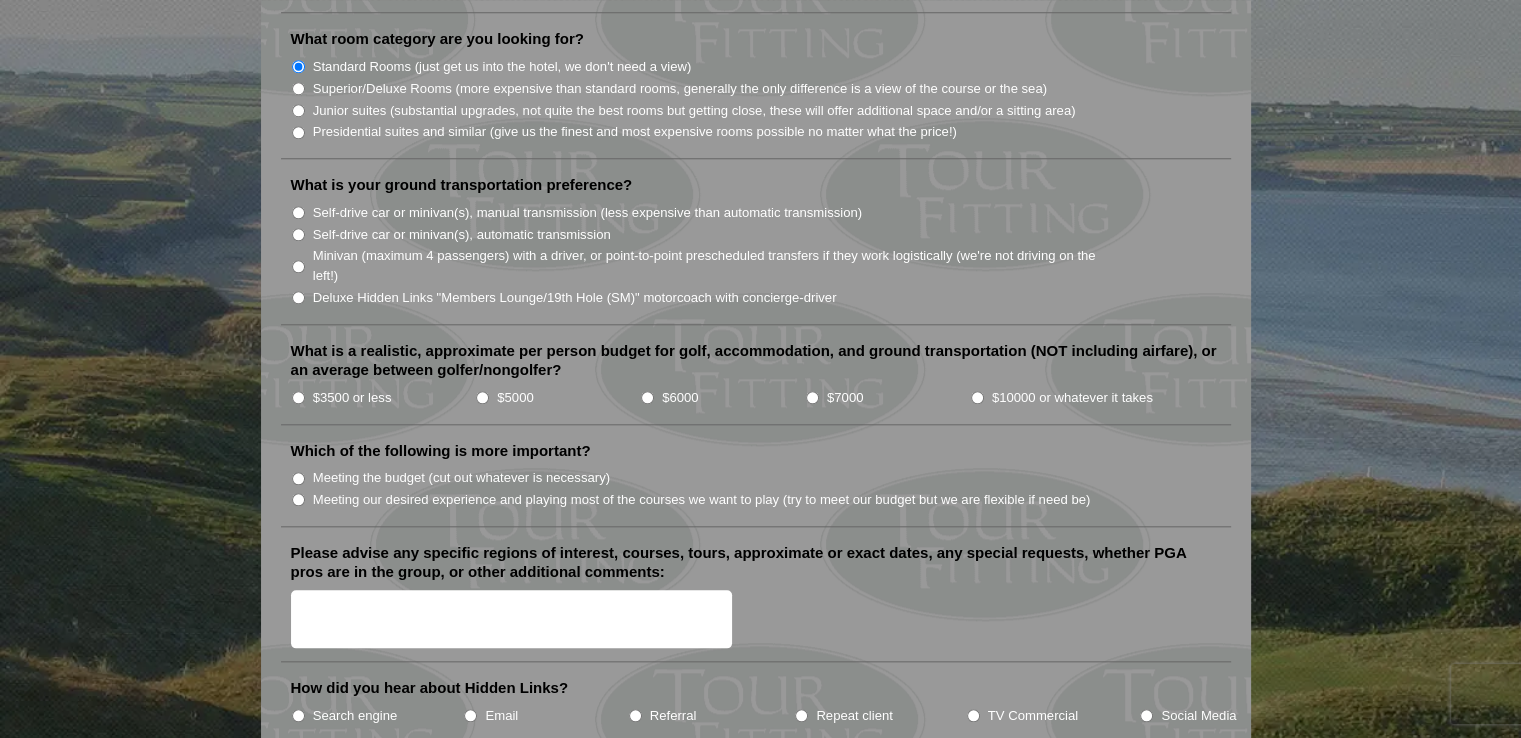 scroll, scrollTop: 2000, scrollLeft: 0, axis: vertical 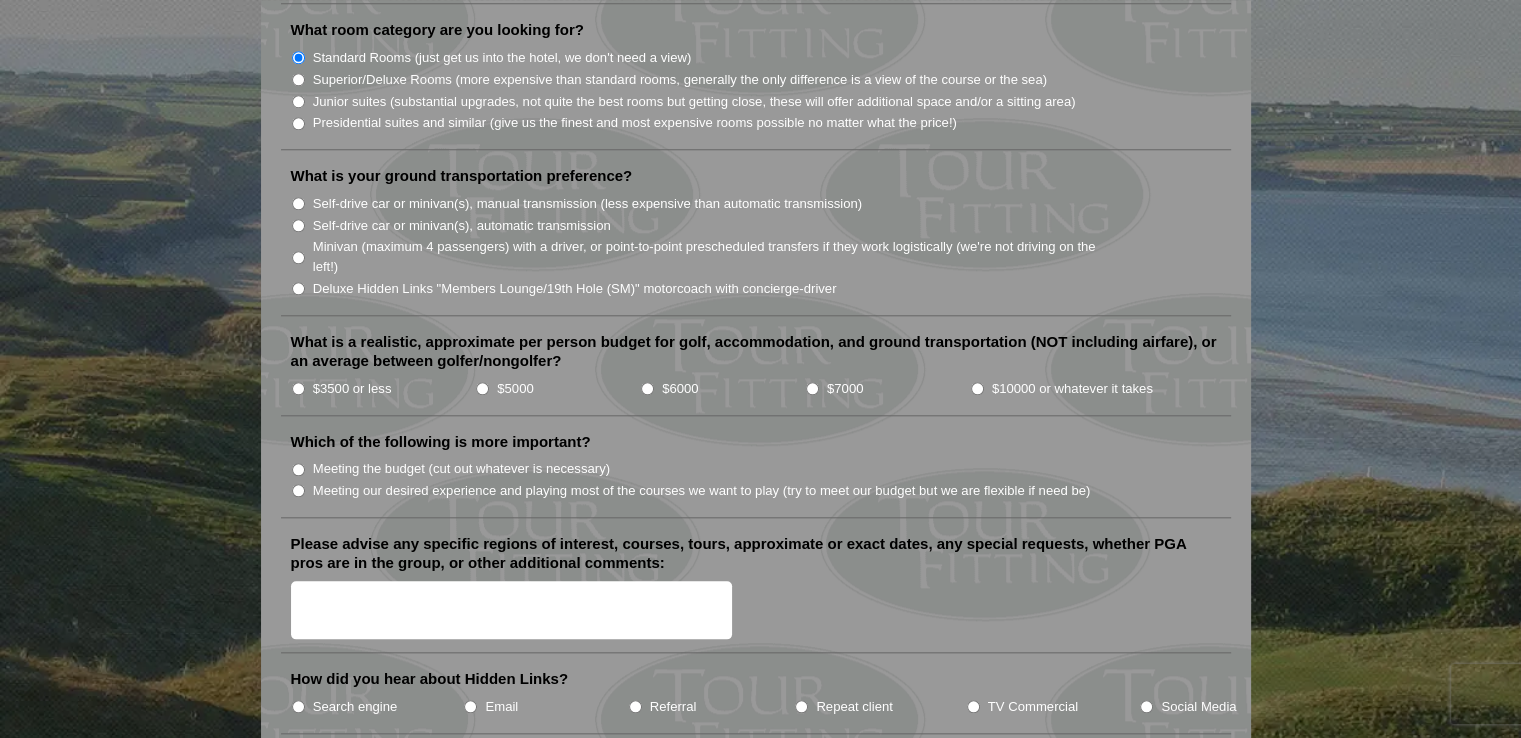 click on "Minivan (maximum 4 passengers) with a driver, or point-to-point prescheduled transfers if they work logistically (we're not driving on the left!)" at bounding box center (298, 257) 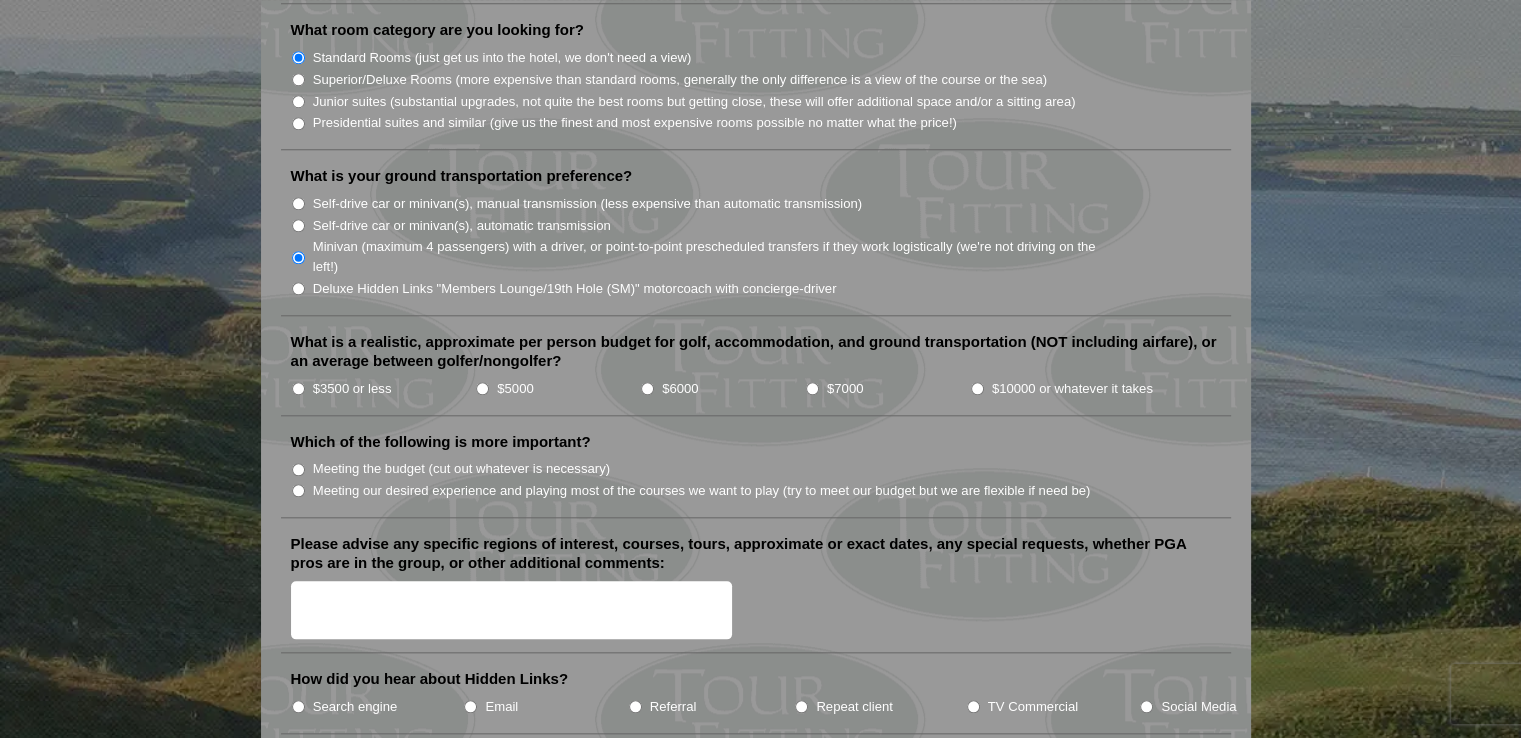 click on "$7000" at bounding box center (812, 388) 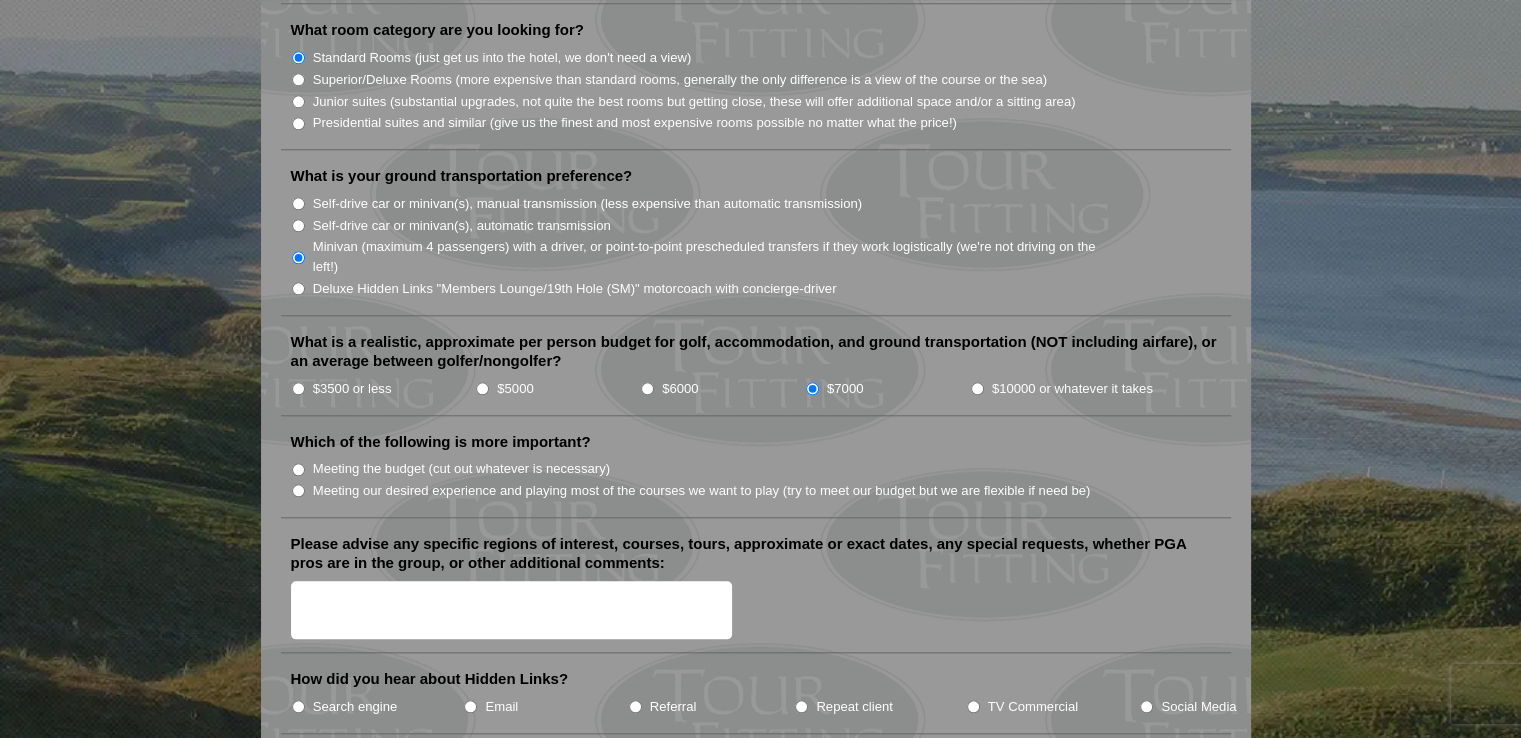 click on "Meeting our desired experience and playing most of the courses we want to play (try to meet our budget but we are flexible if need be)" at bounding box center (702, 491) 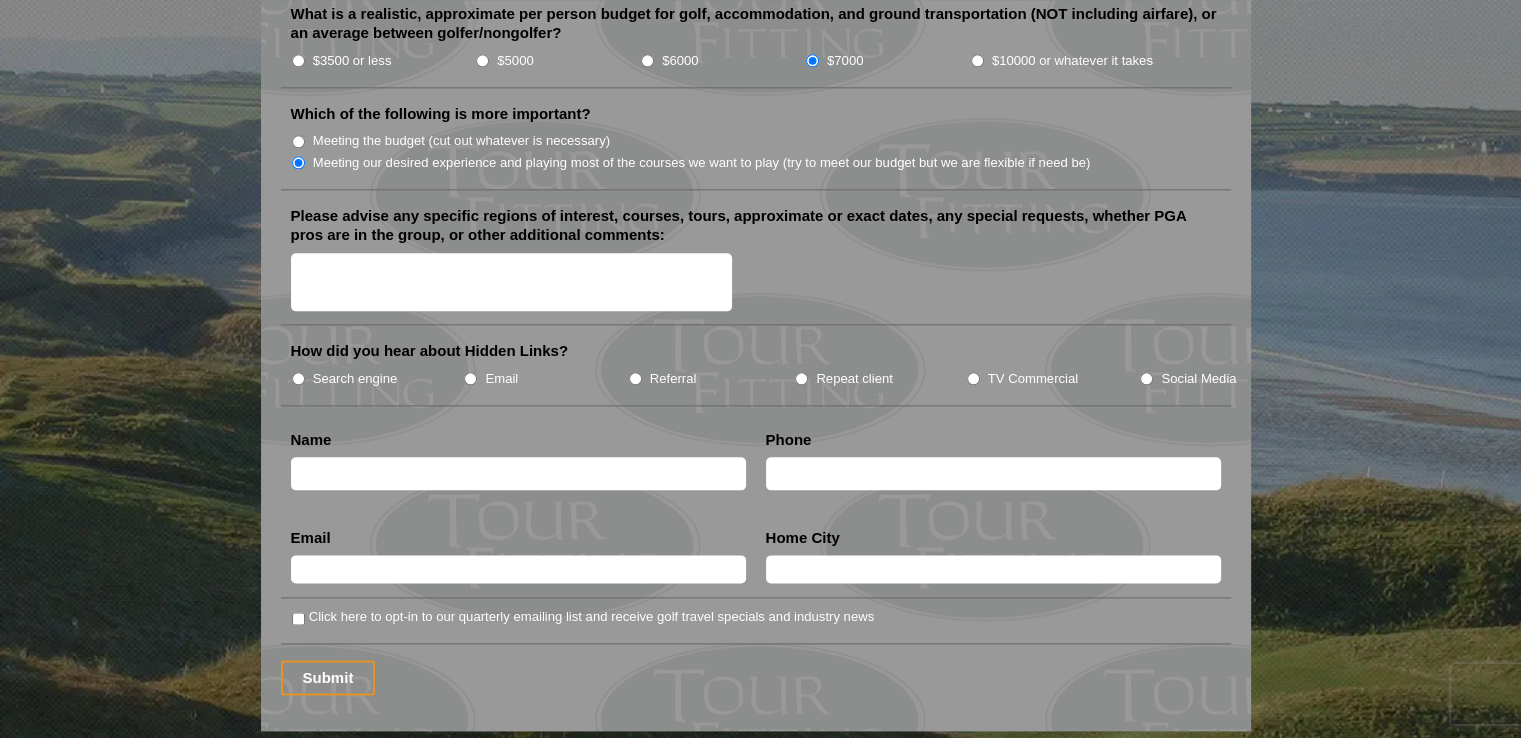 scroll, scrollTop: 2333, scrollLeft: 0, axis: vertical 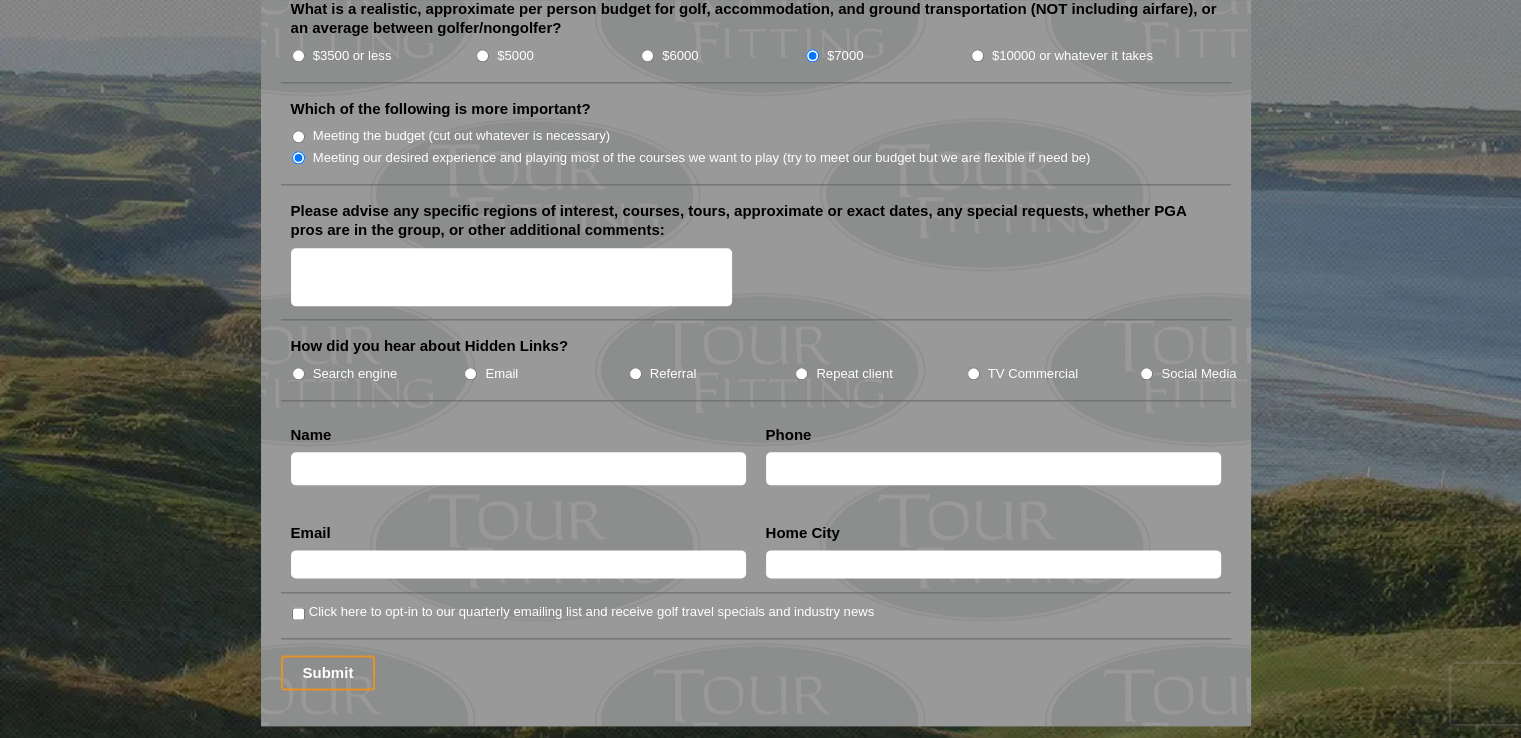click on "Search engine" at bounding box center (298, 373) 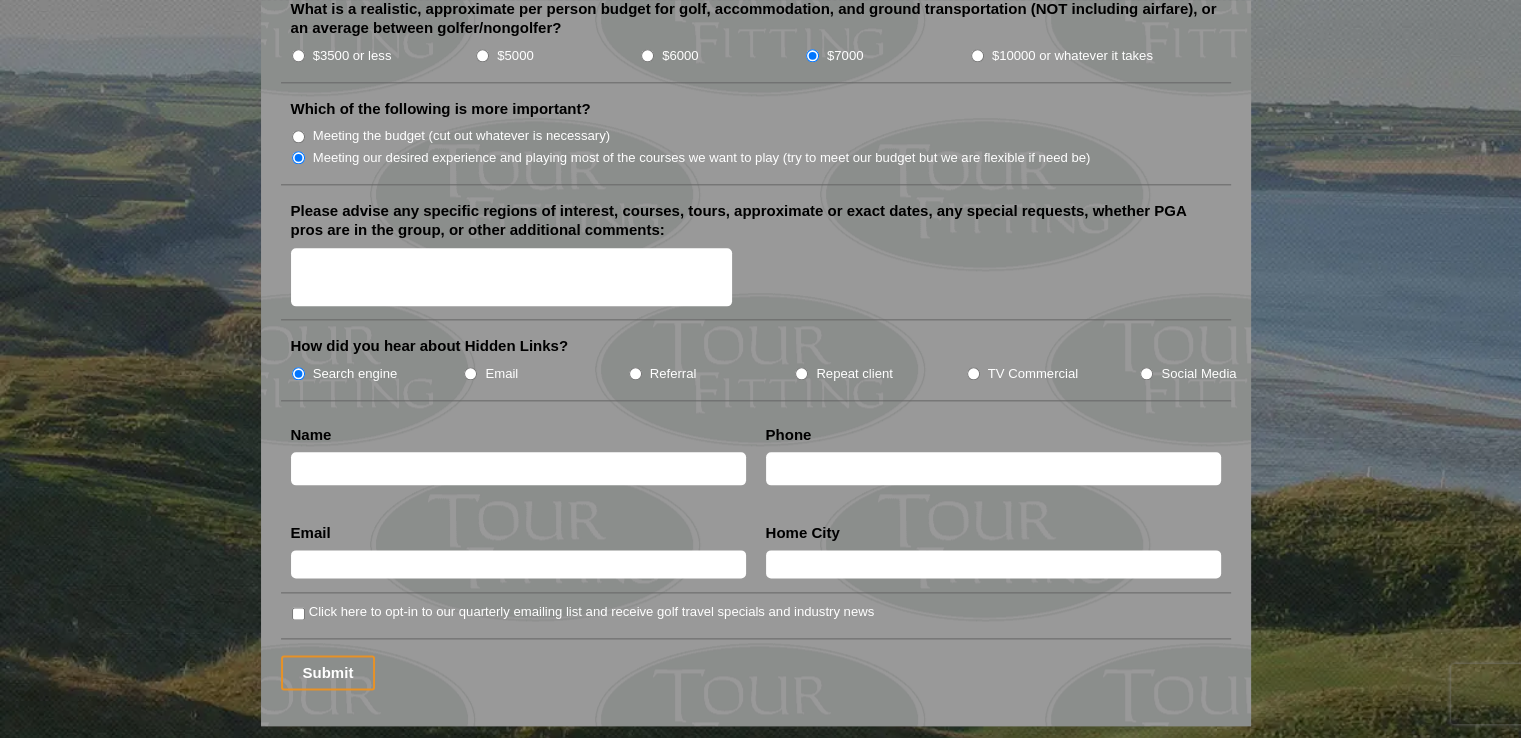 click at bounding box center (518, 468) 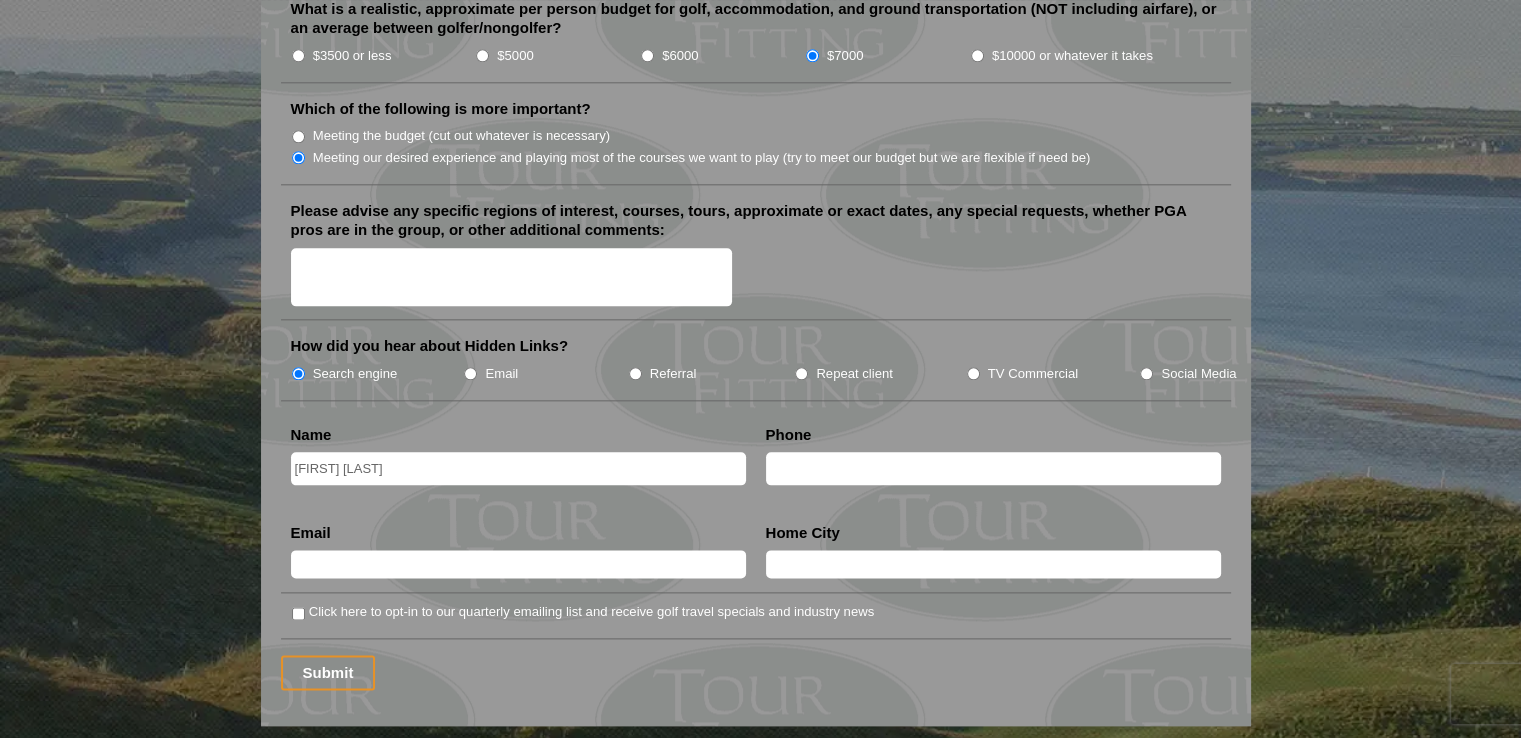 type on "[PHONE]" 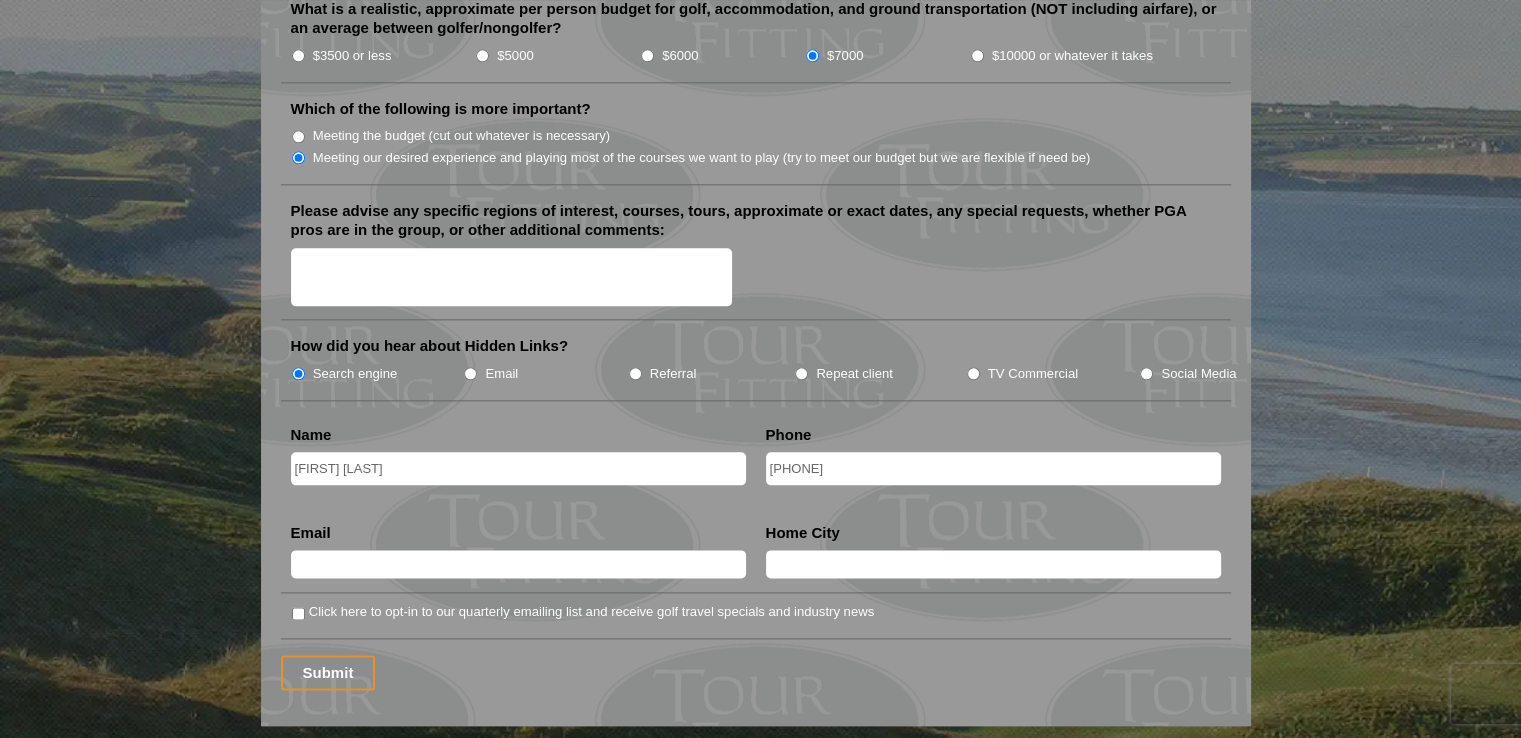 type on "[EMAIL]" 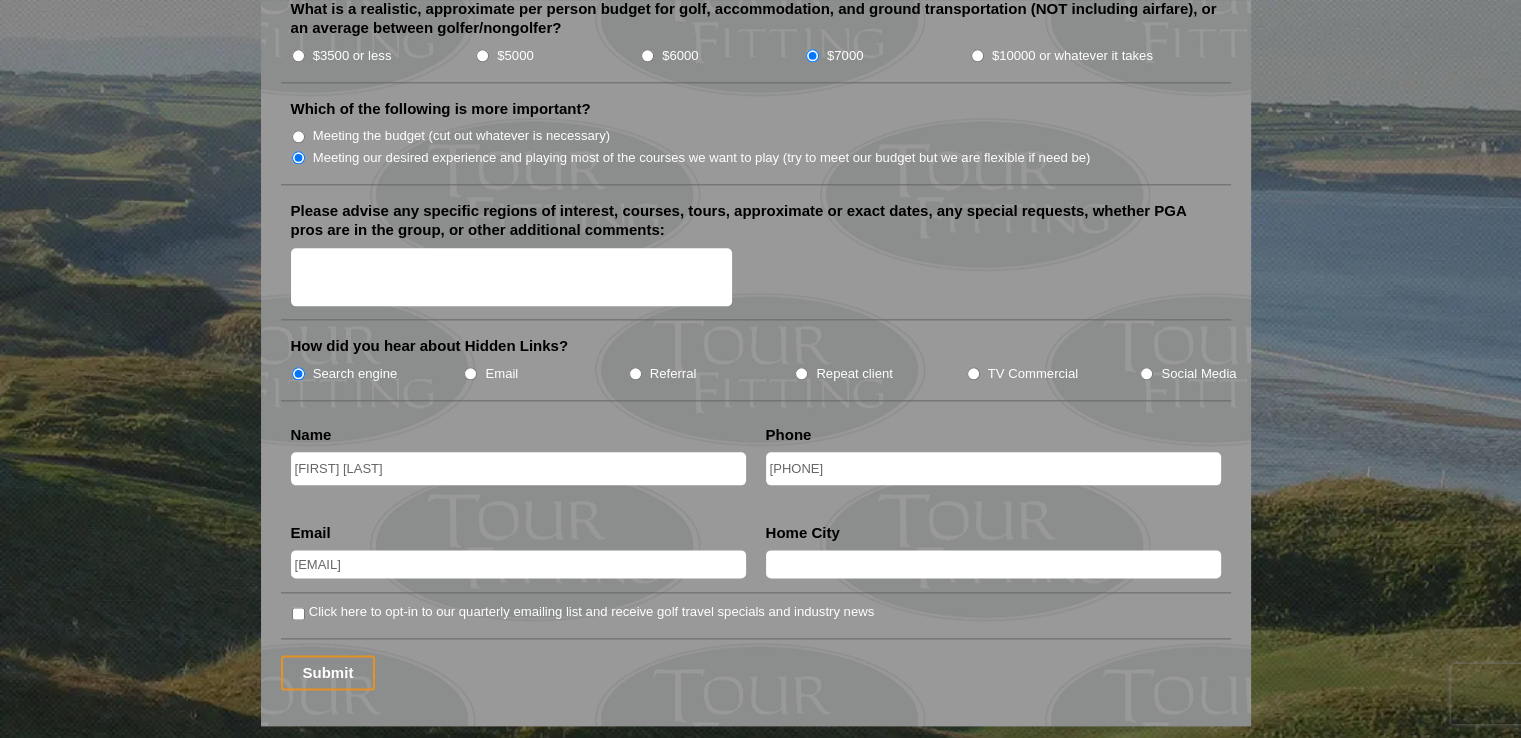 type on "[LAST]" 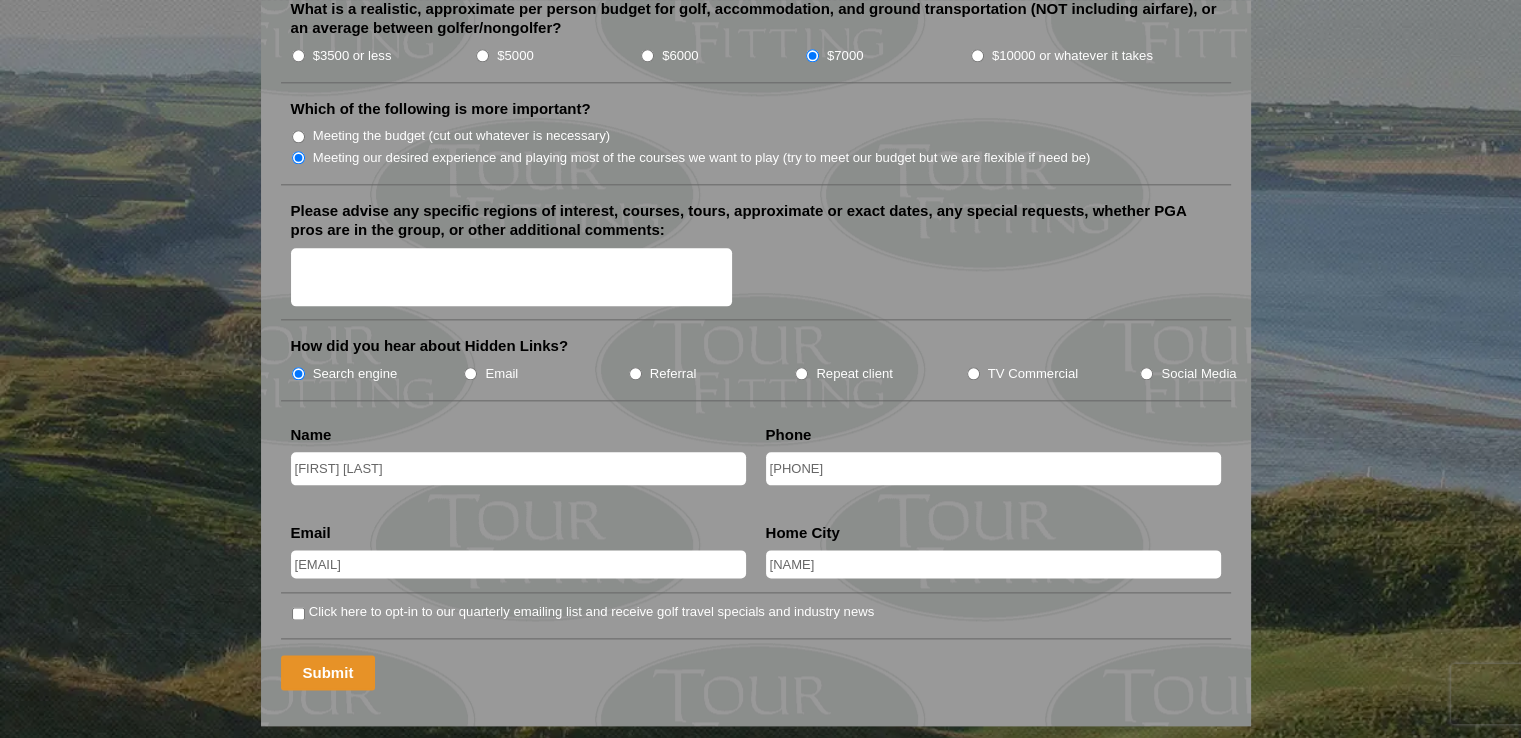 click on "Submit" at bounding box center [328, 672] 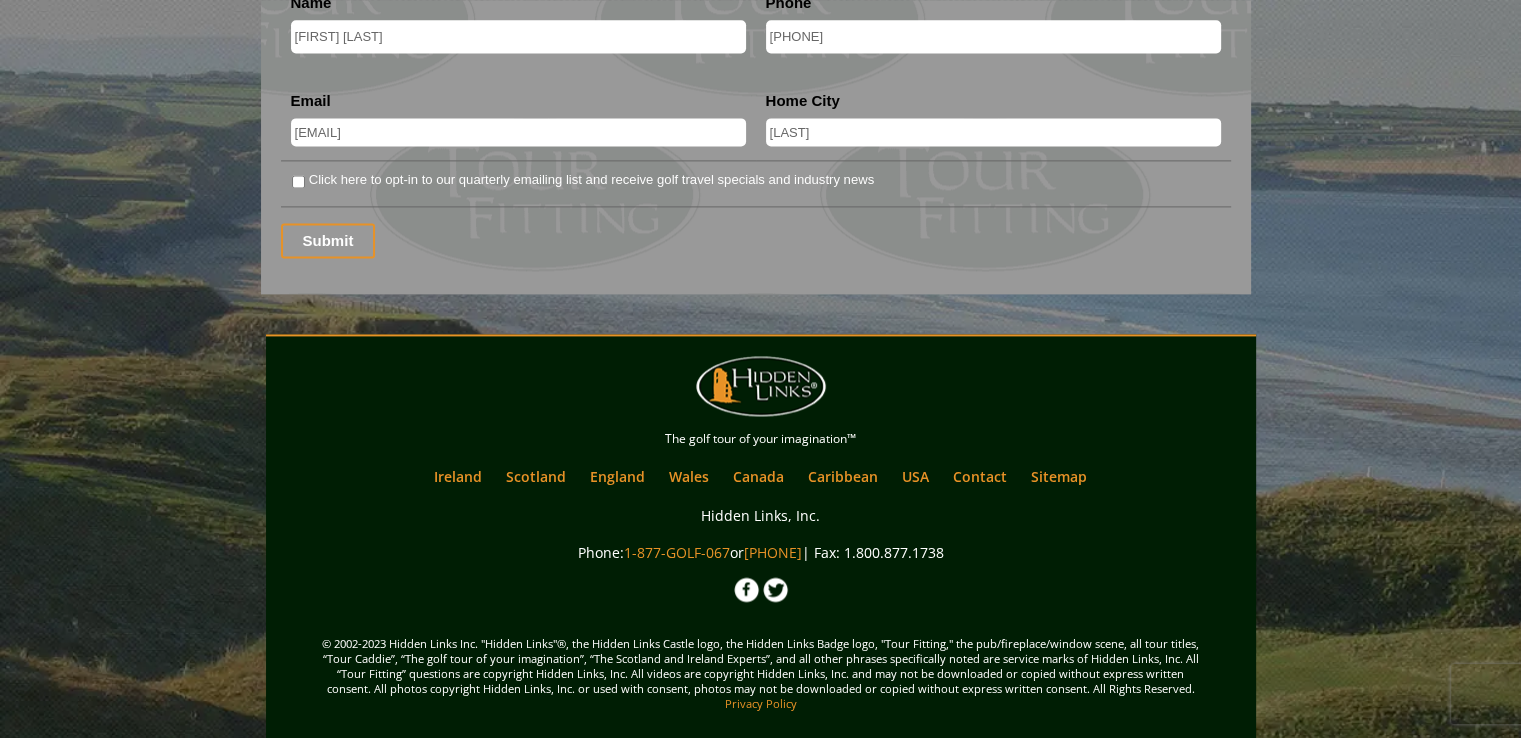 scroll, scrollTop: 2812, scrollLeft: 0, axis: vertical 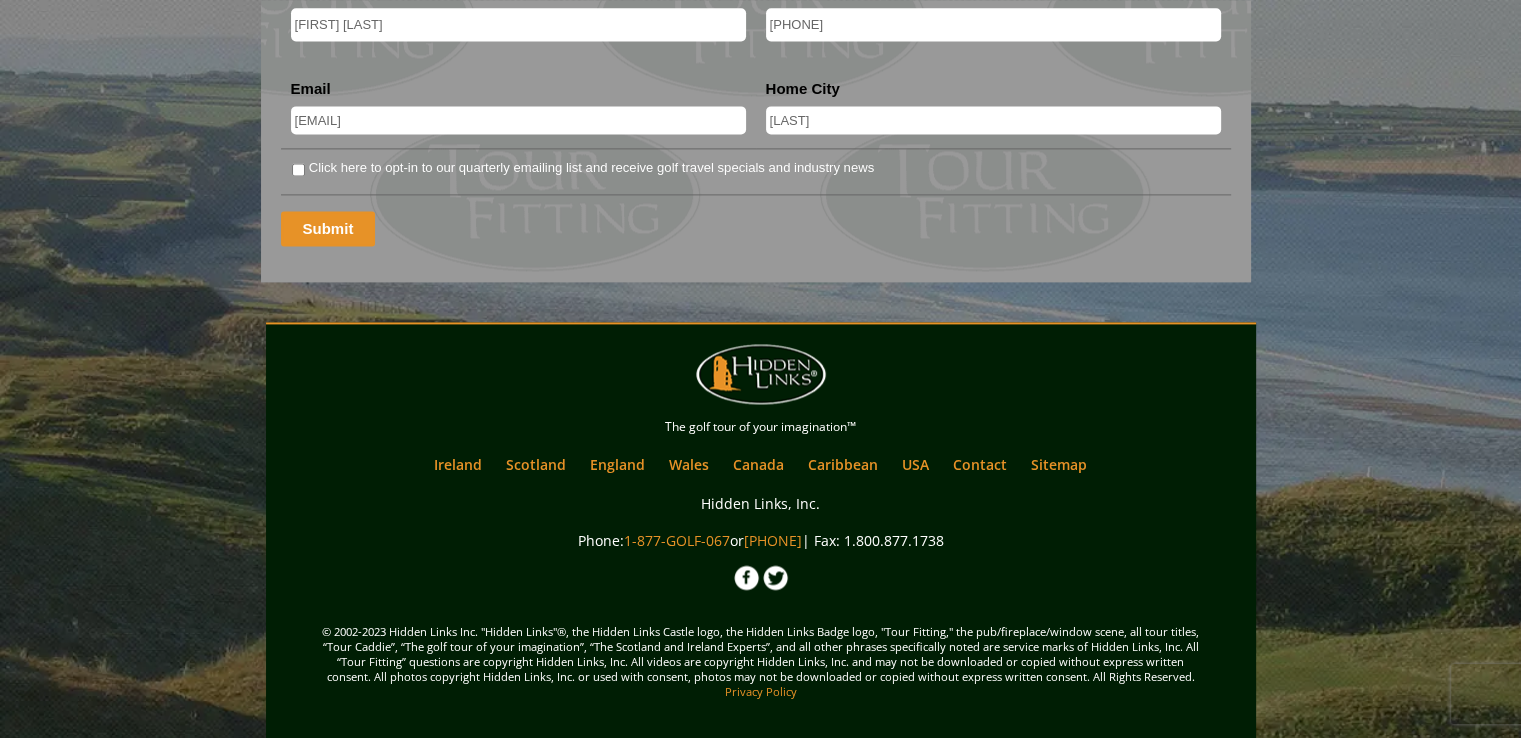 click on "Submit" at bounding box center [328, 228] 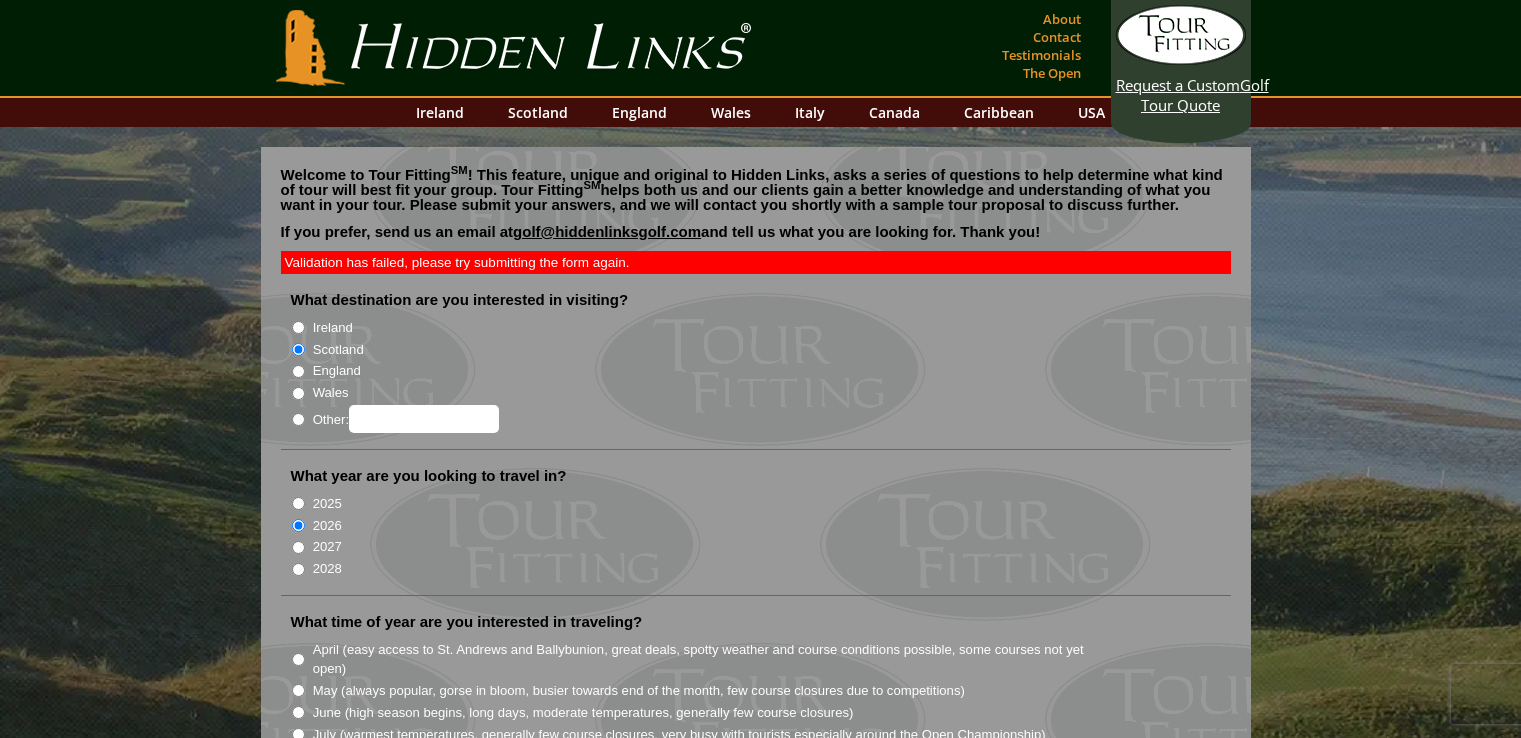 scroll, scrollTop: 2812, scrollLeft: 0, axis: vertical 